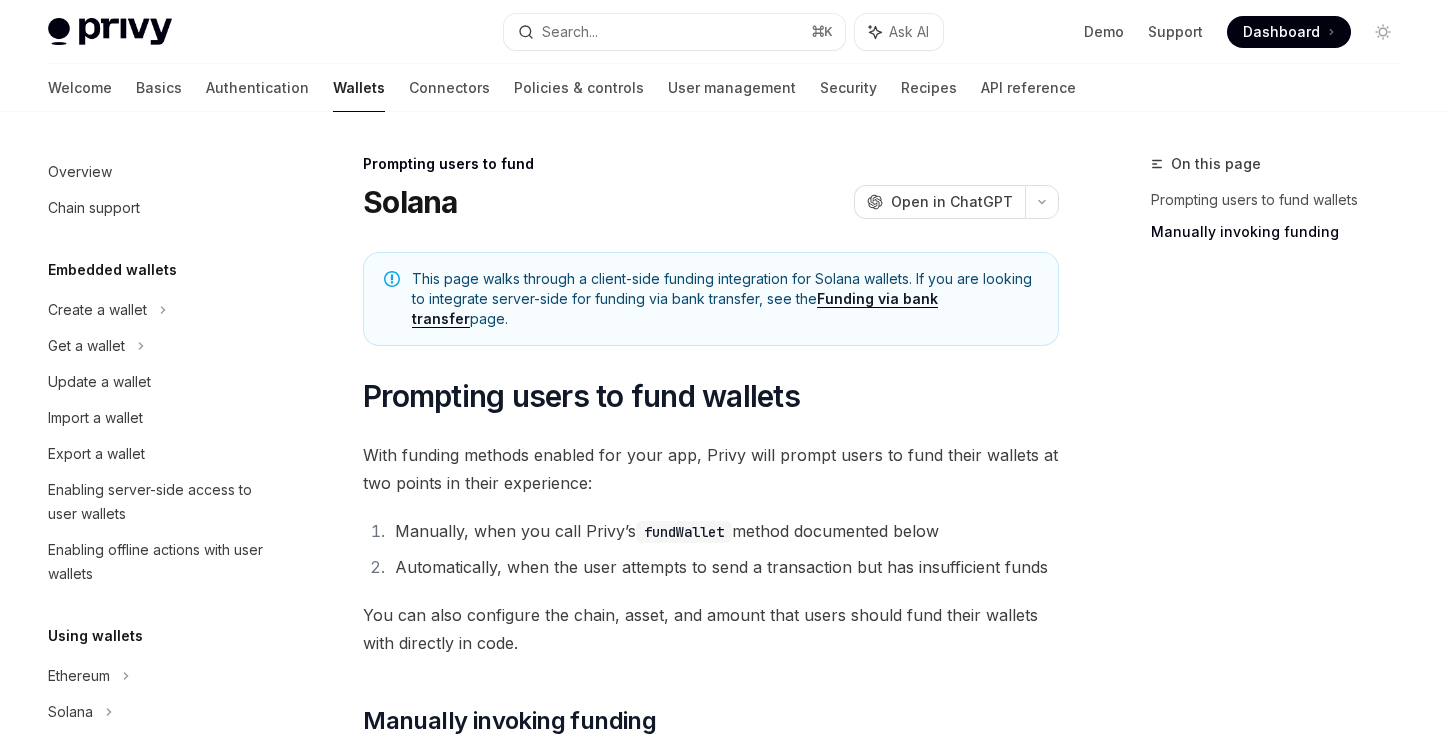 scroll, scrollTop: 1629, scrollLeft: 0, axis: vertical 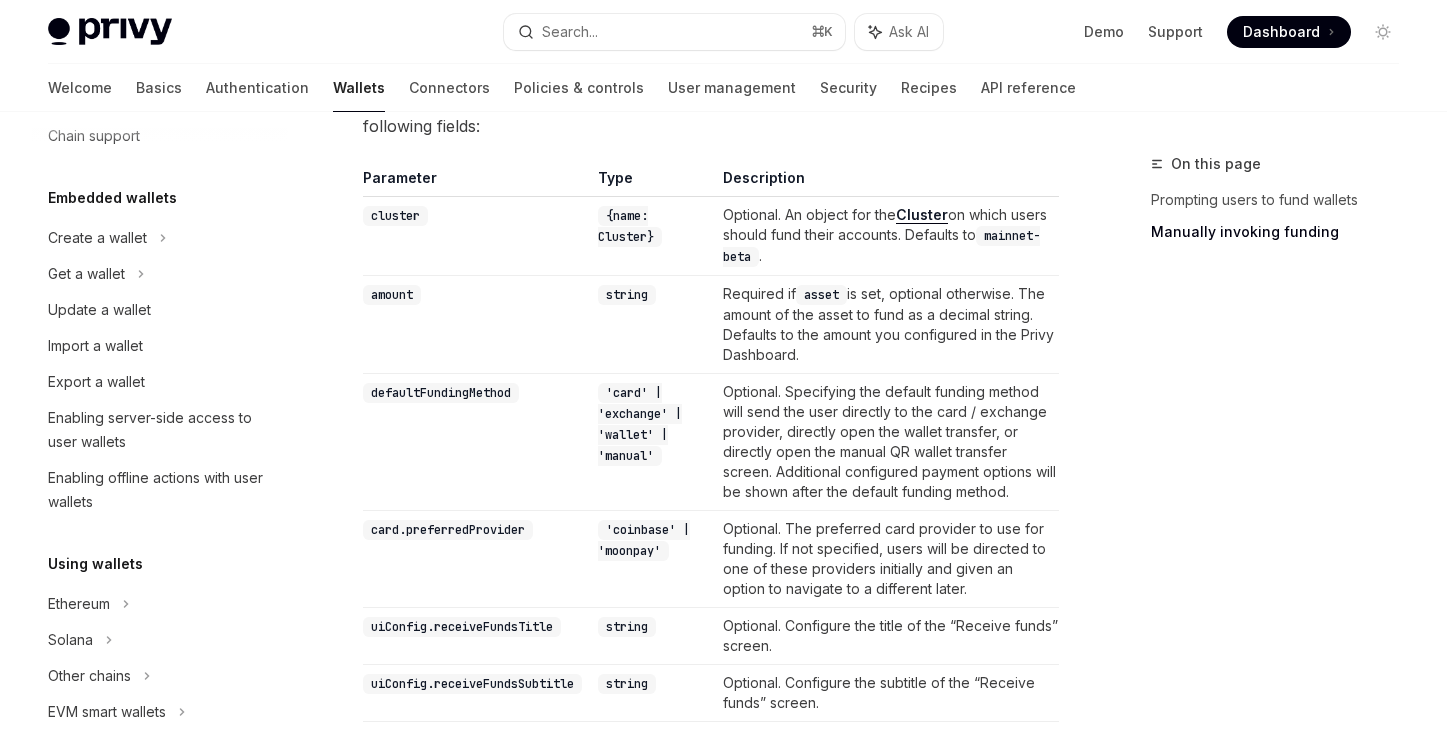 click on "Welcome Basics Authentication Wallets Connectors Policies & controls User management Security Recipes API reference" at bounding box center (562, 88) 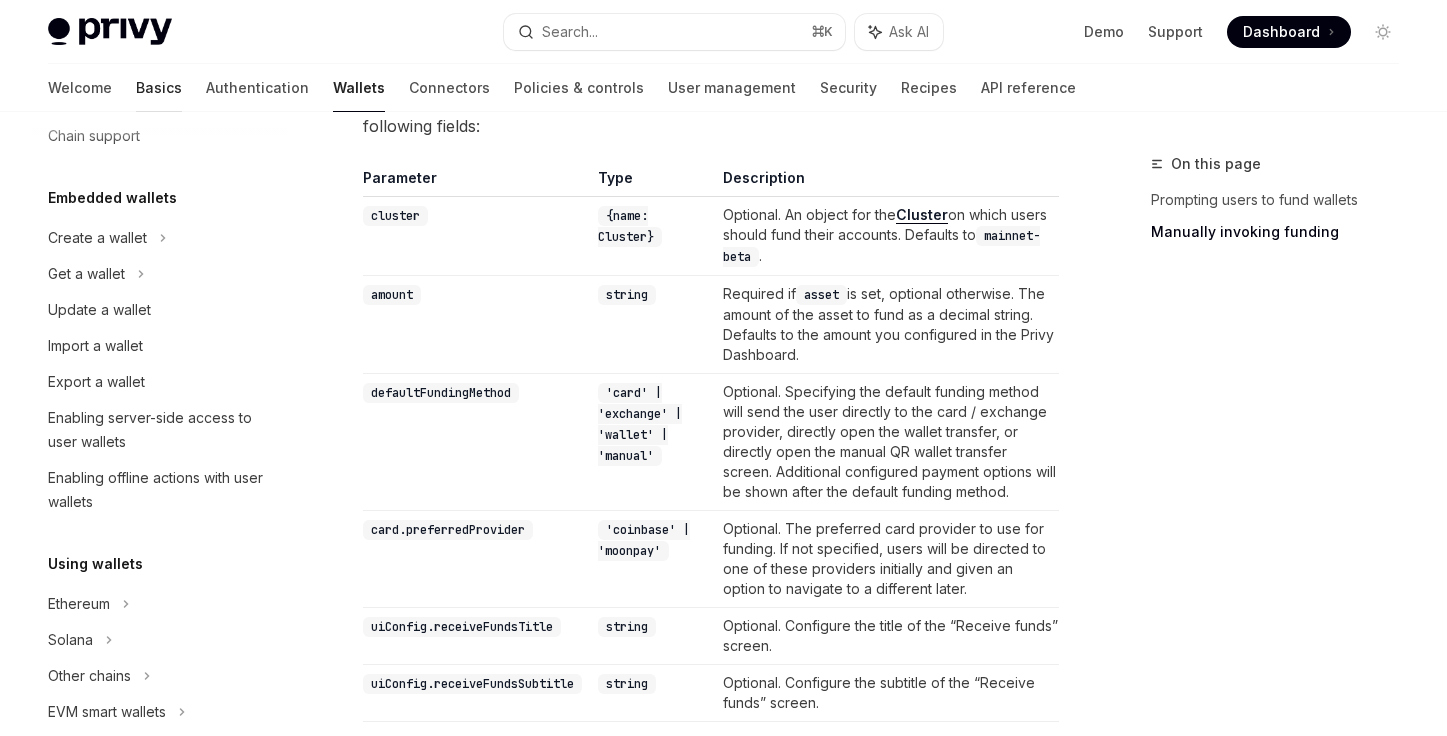 click on "Basics" at bounding box center (159, 88) 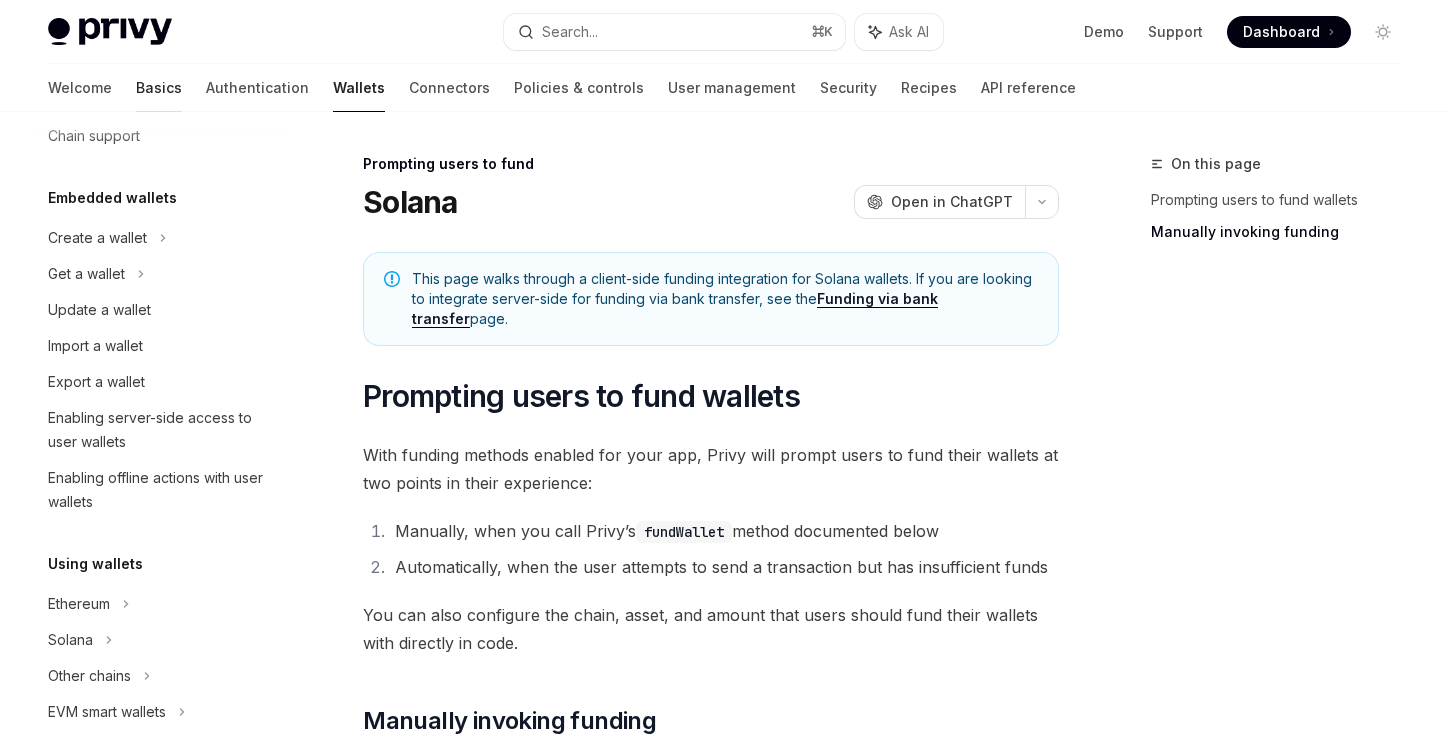 scroll, scrollTop: 0, scrollLeft: 0, axis: both 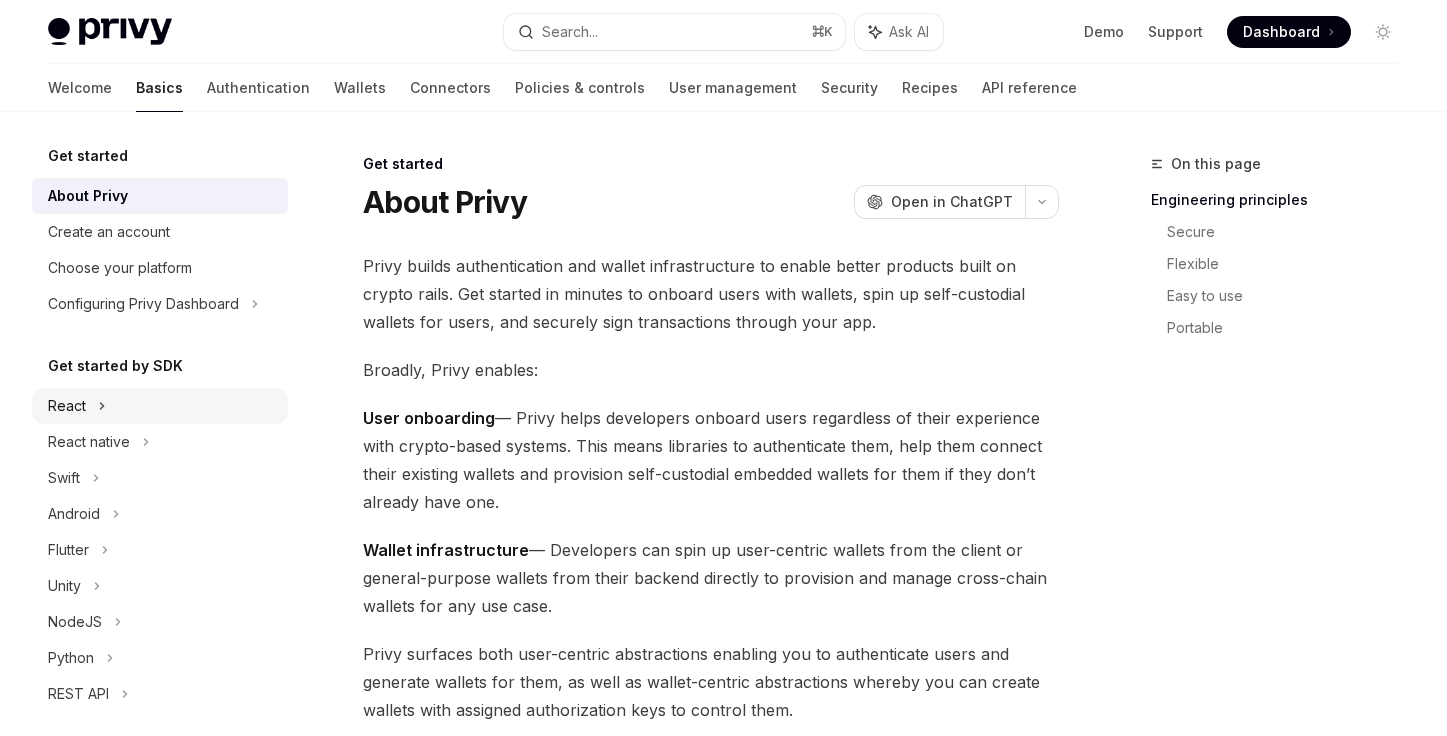 click on "React" at bounding box center [160, 406] 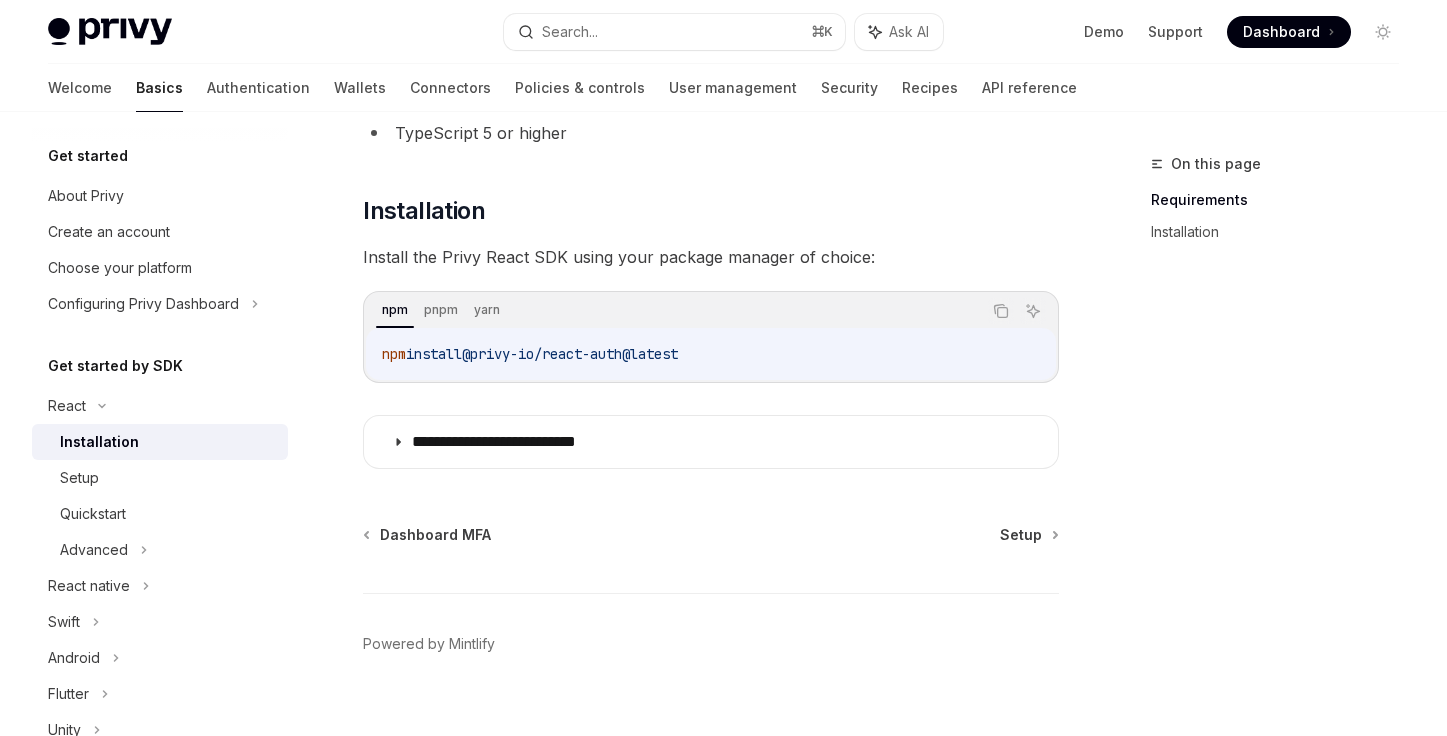 scroll, scrollTop: 247, scrollLeft: 0, axis: vertical 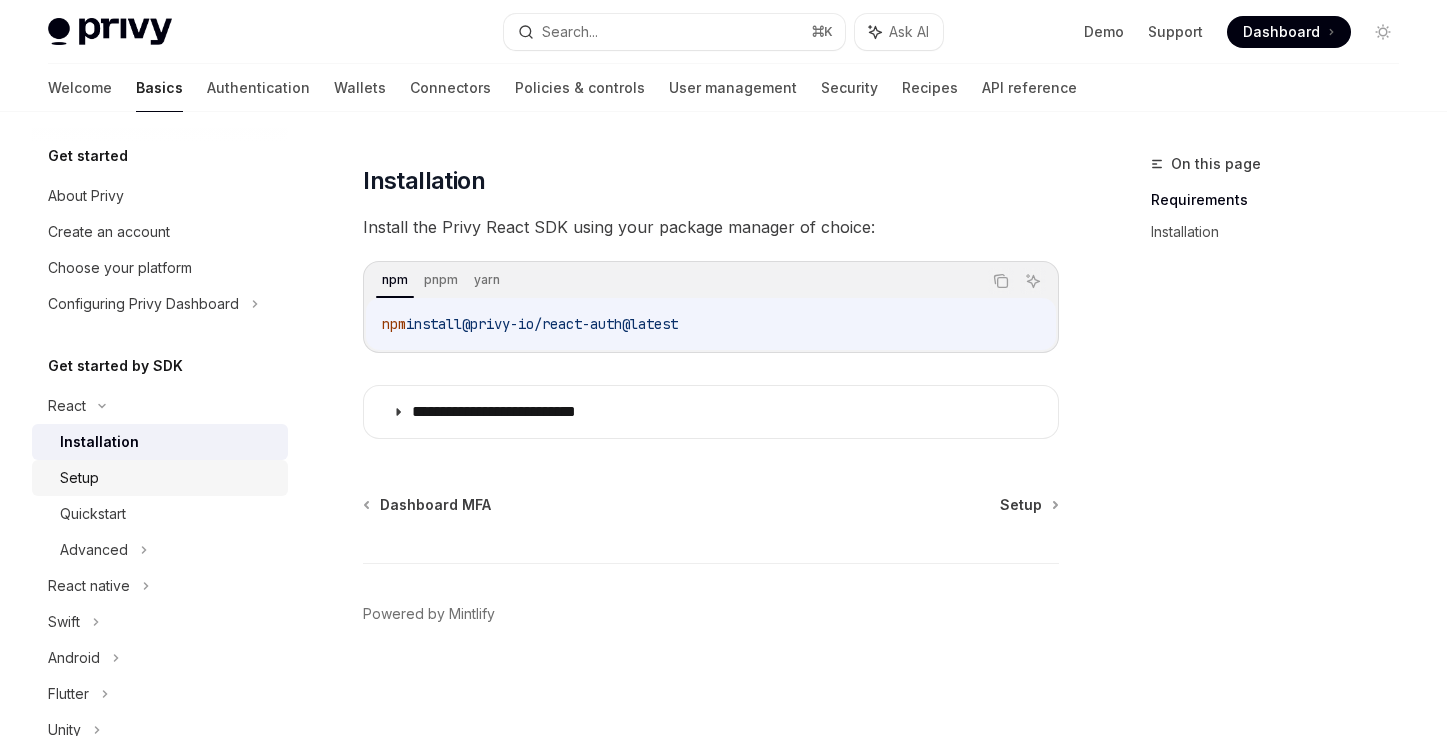 click on "Setup" at bounding box center (160, 478) 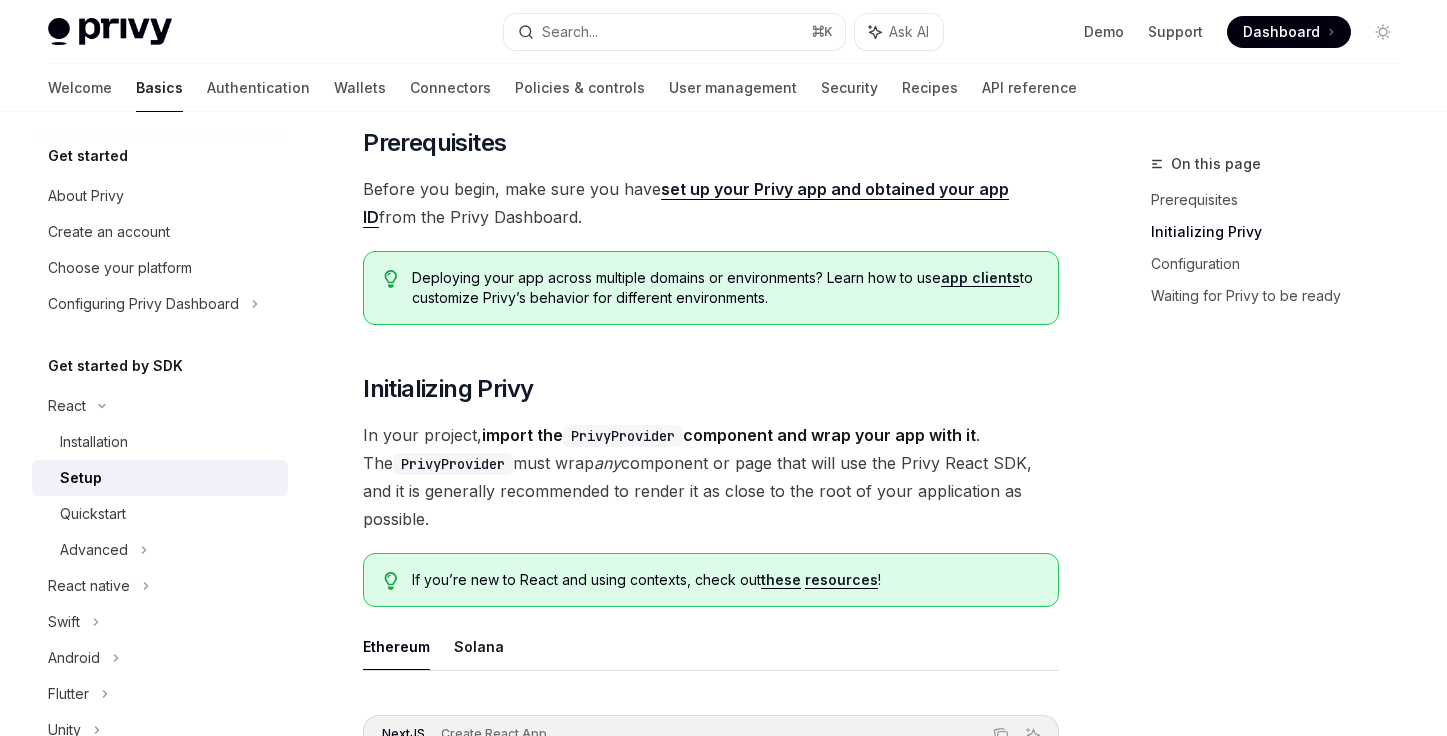 scroll, scrollTop: 385, scrollLeft: 0, axis: vertical 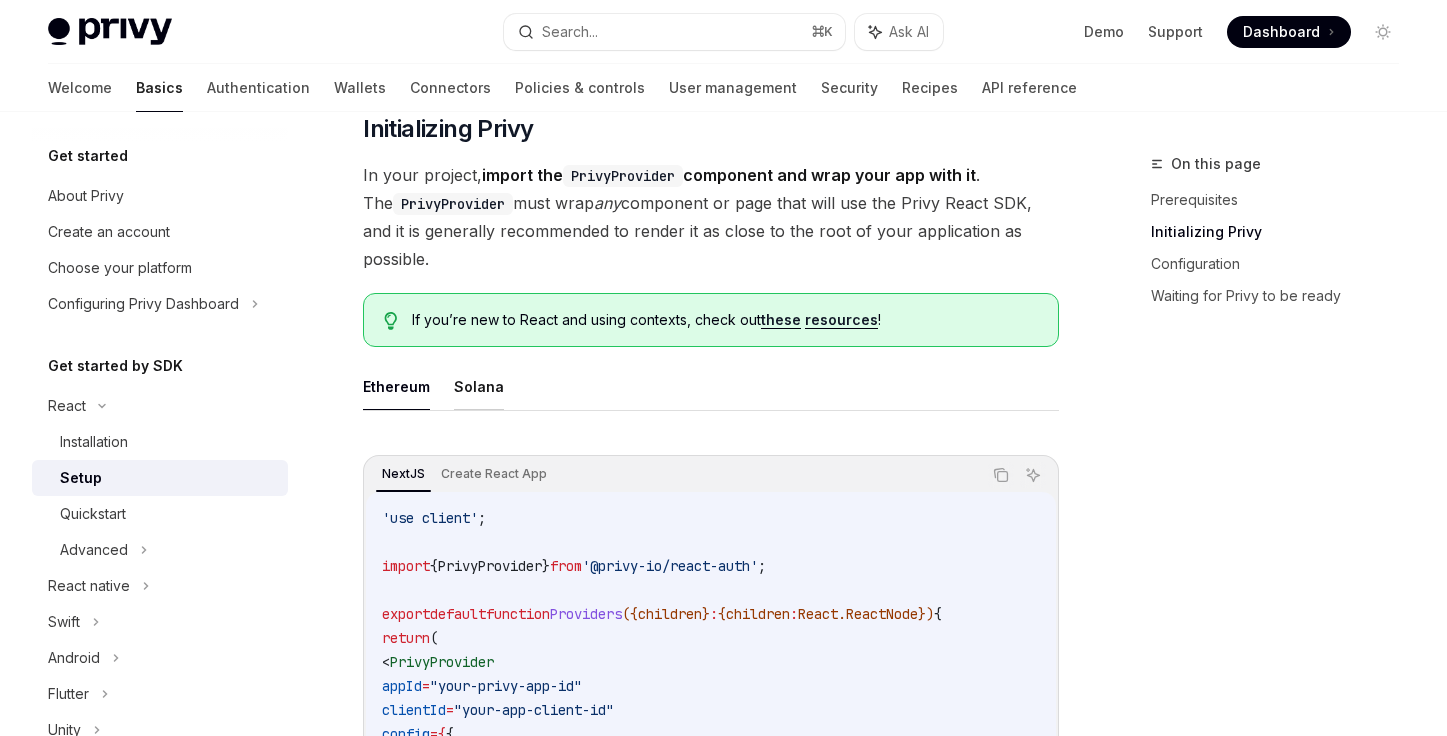 click on "Solana" at bounding box center [479, 386] 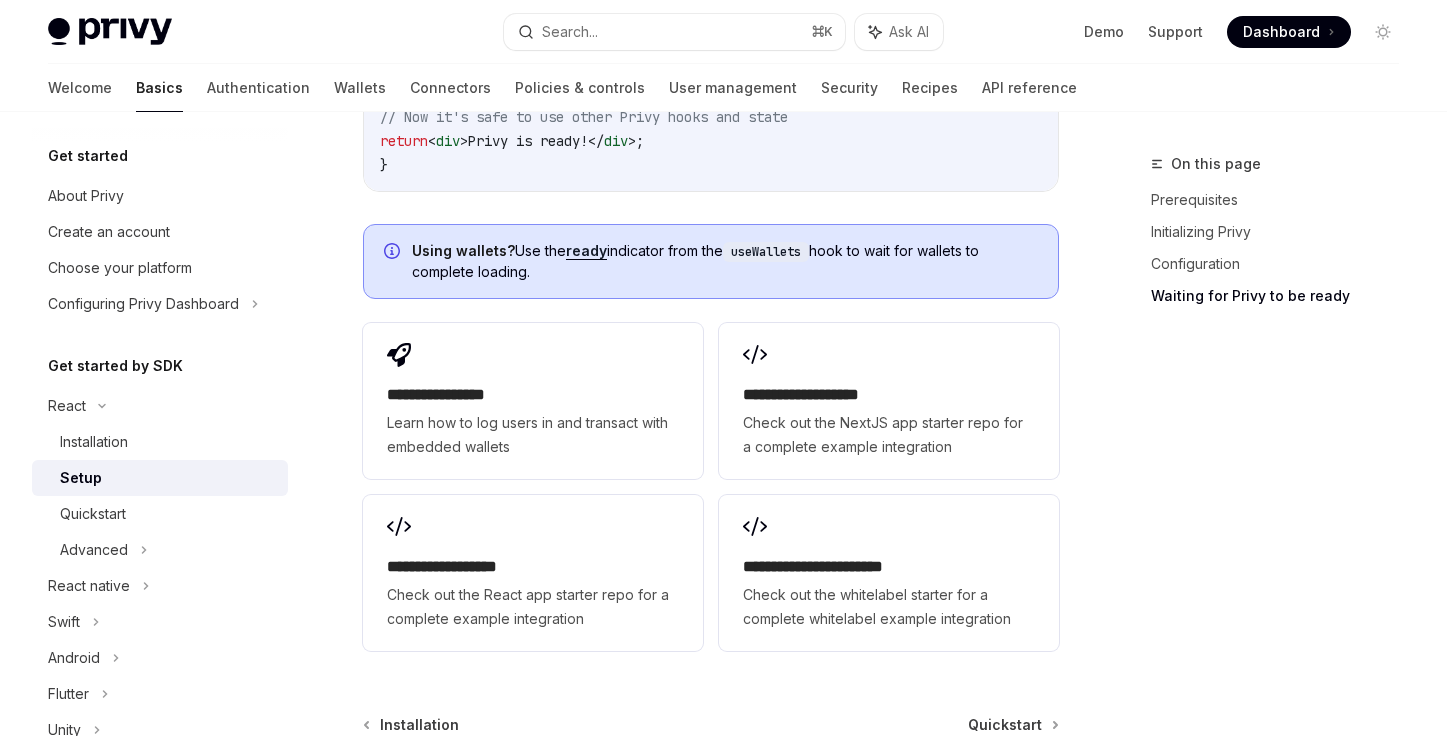 scroll, scrollTop: 2680, scrollLeft: 0, axis: vertical 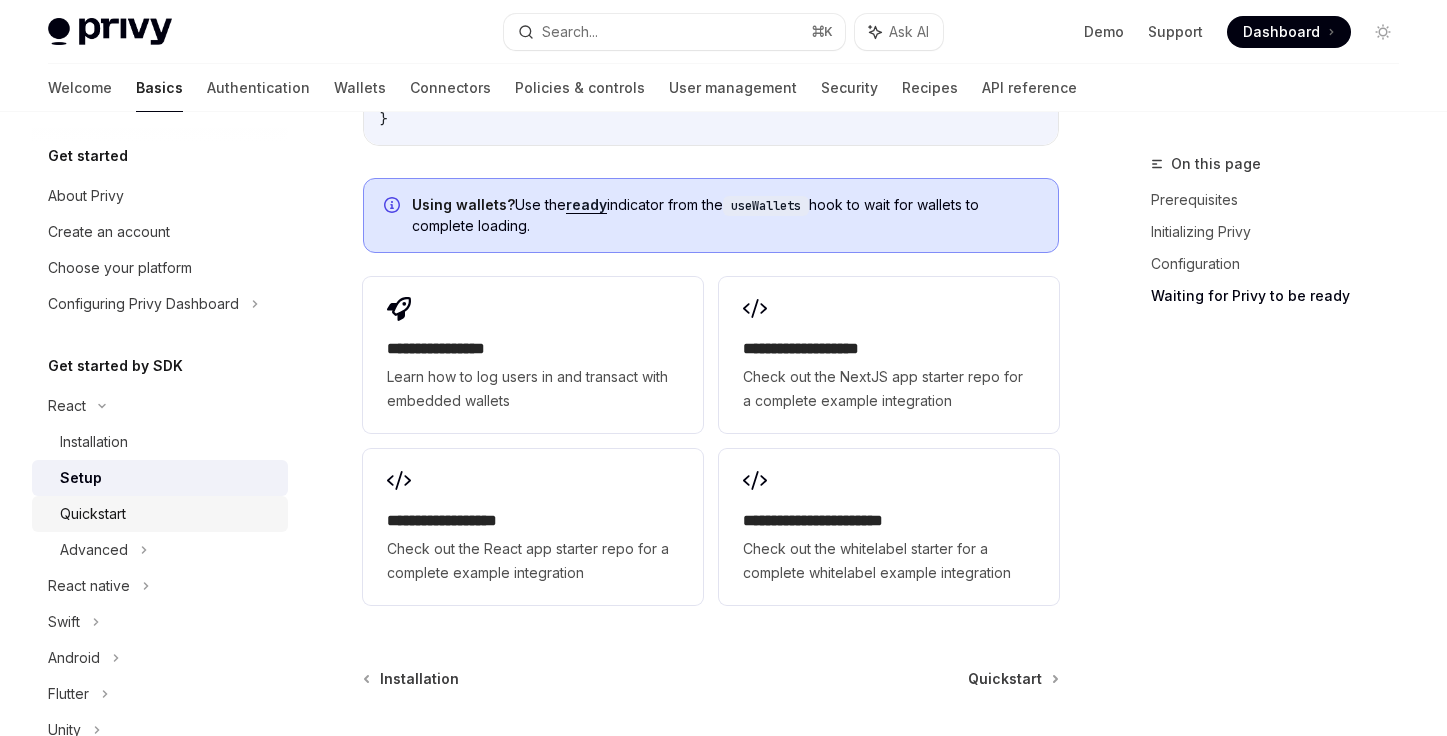 click on "Quickstart" at bounding box center (160, 514) 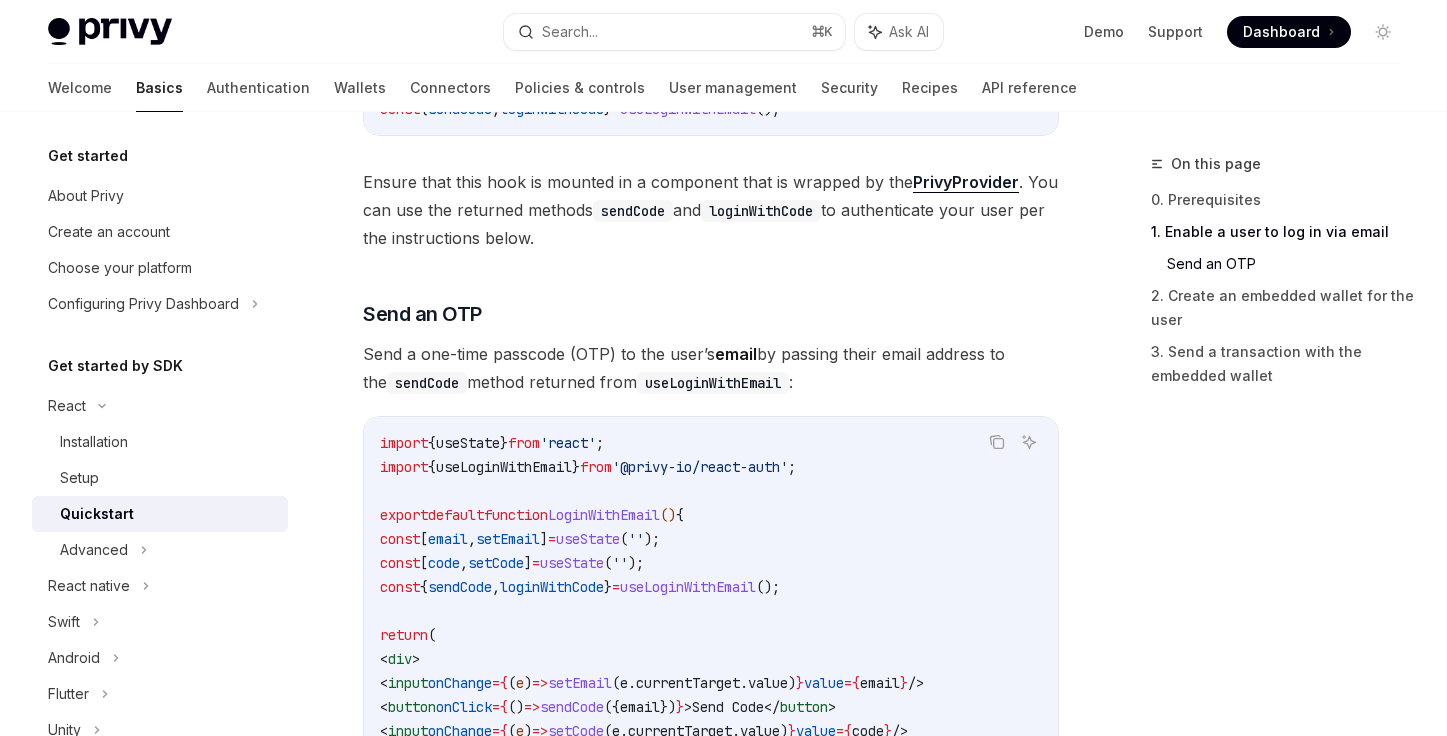 scroll, scrollTop: 1595, scrollLeft: 0, axis: vertical 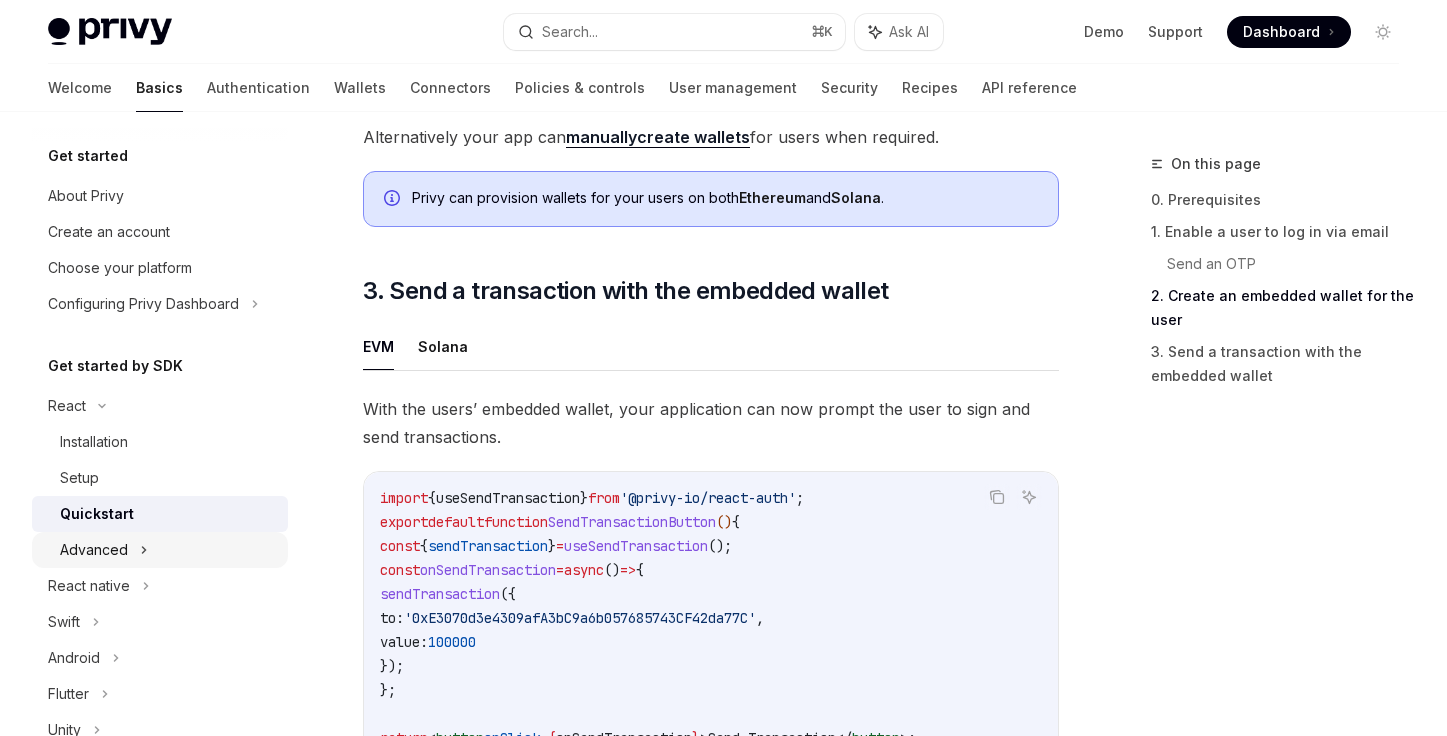 click on "Advanced" at bounding box center [160, 550] 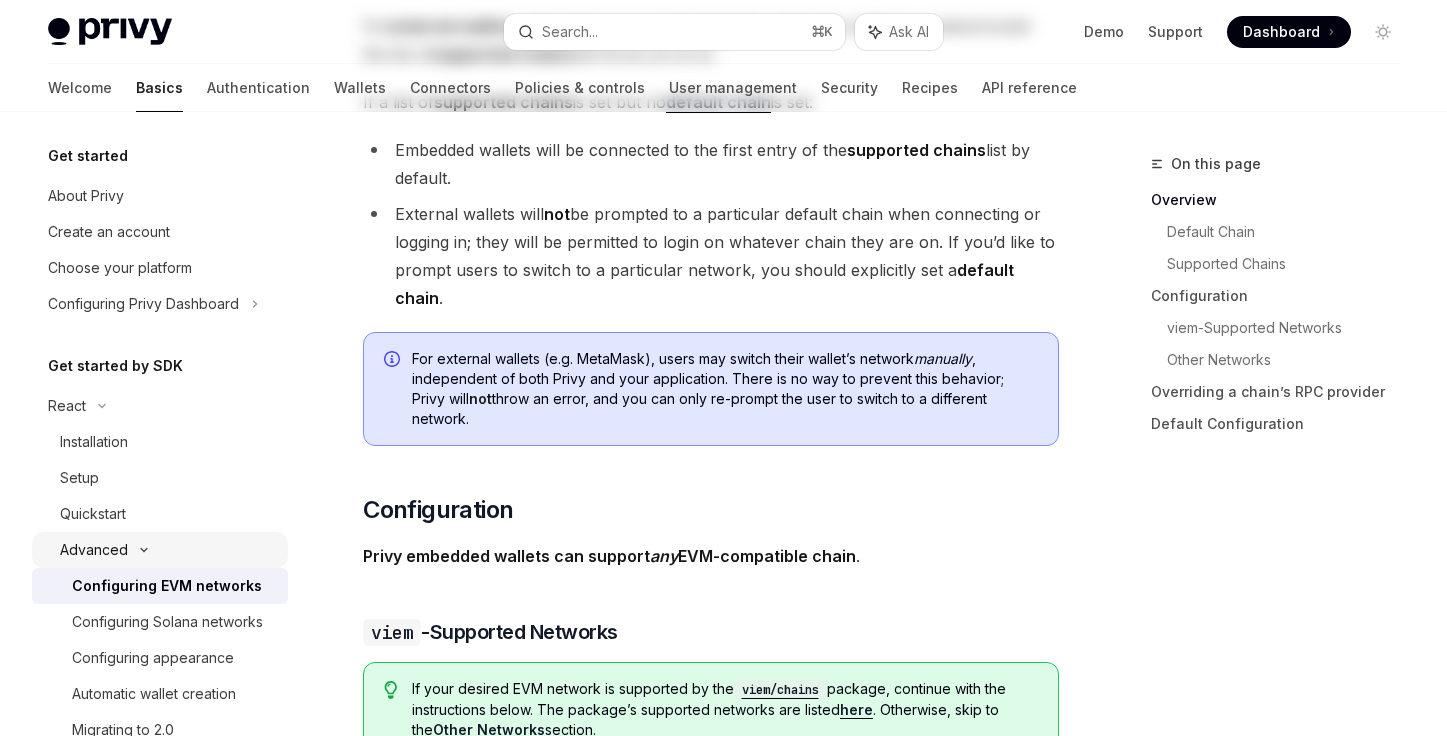 scroll, scrollTop: 0, scrollLeft: 0, axis: both 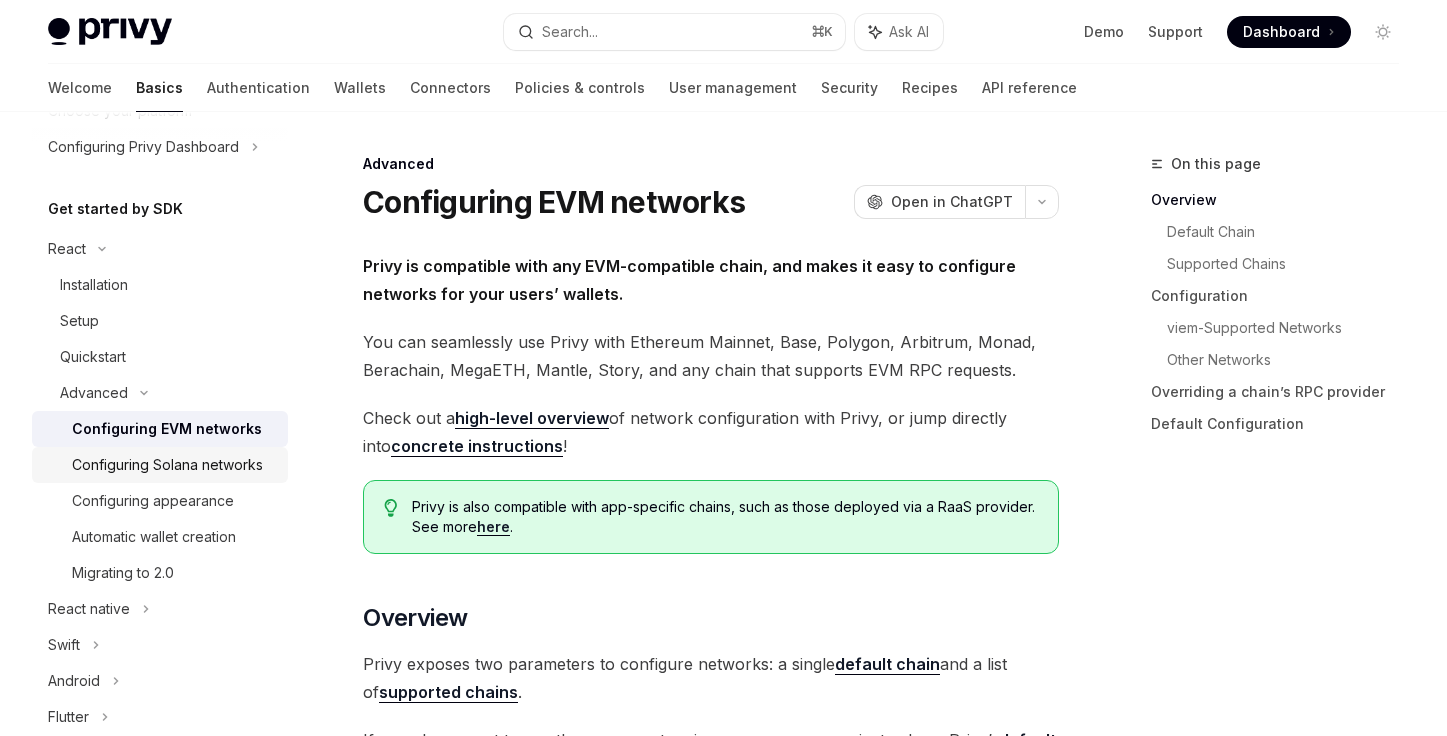 click on "Configuring Solana networks" at bounding box center [167, 465] 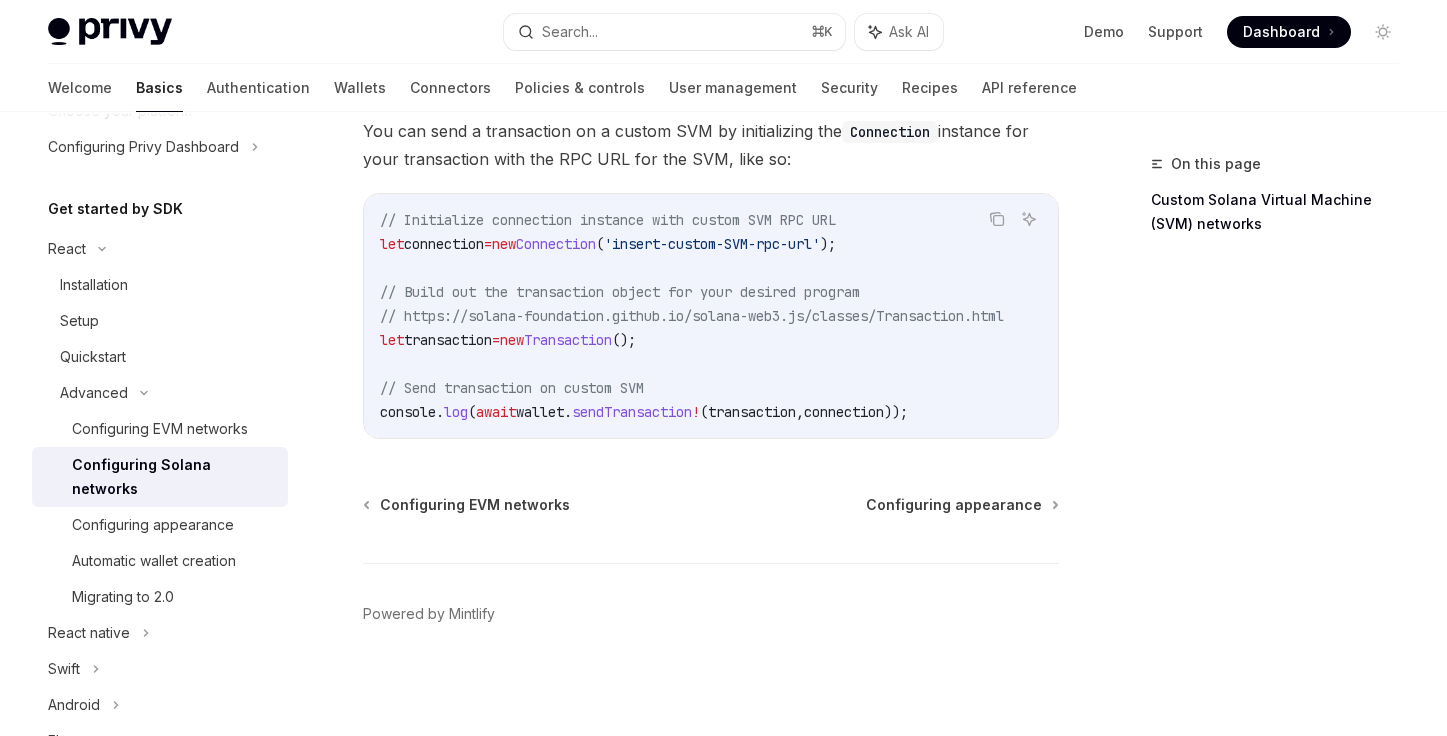 scroll, scrollTop: 997, scrollLeft: 0, axis: vertical 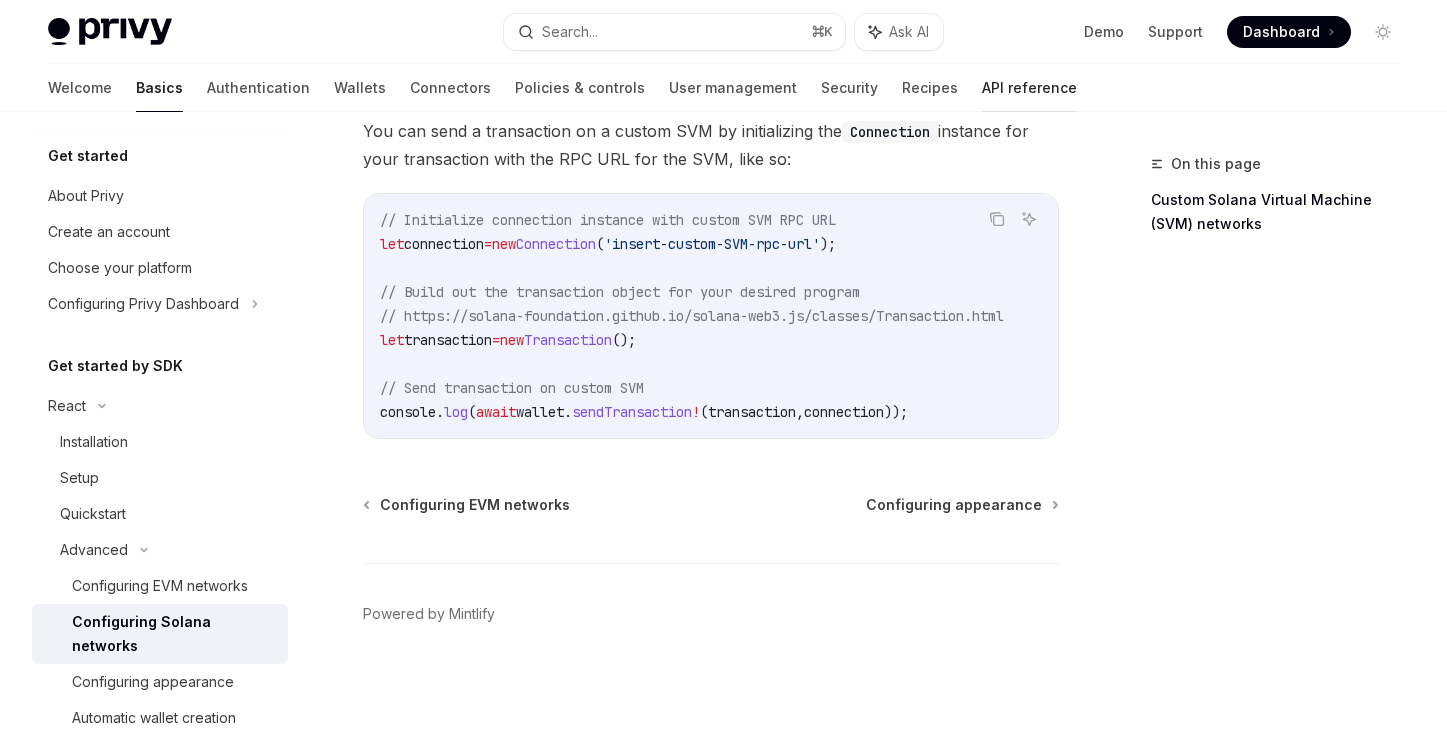click on "API reference" at bounding box center (1029, 88) 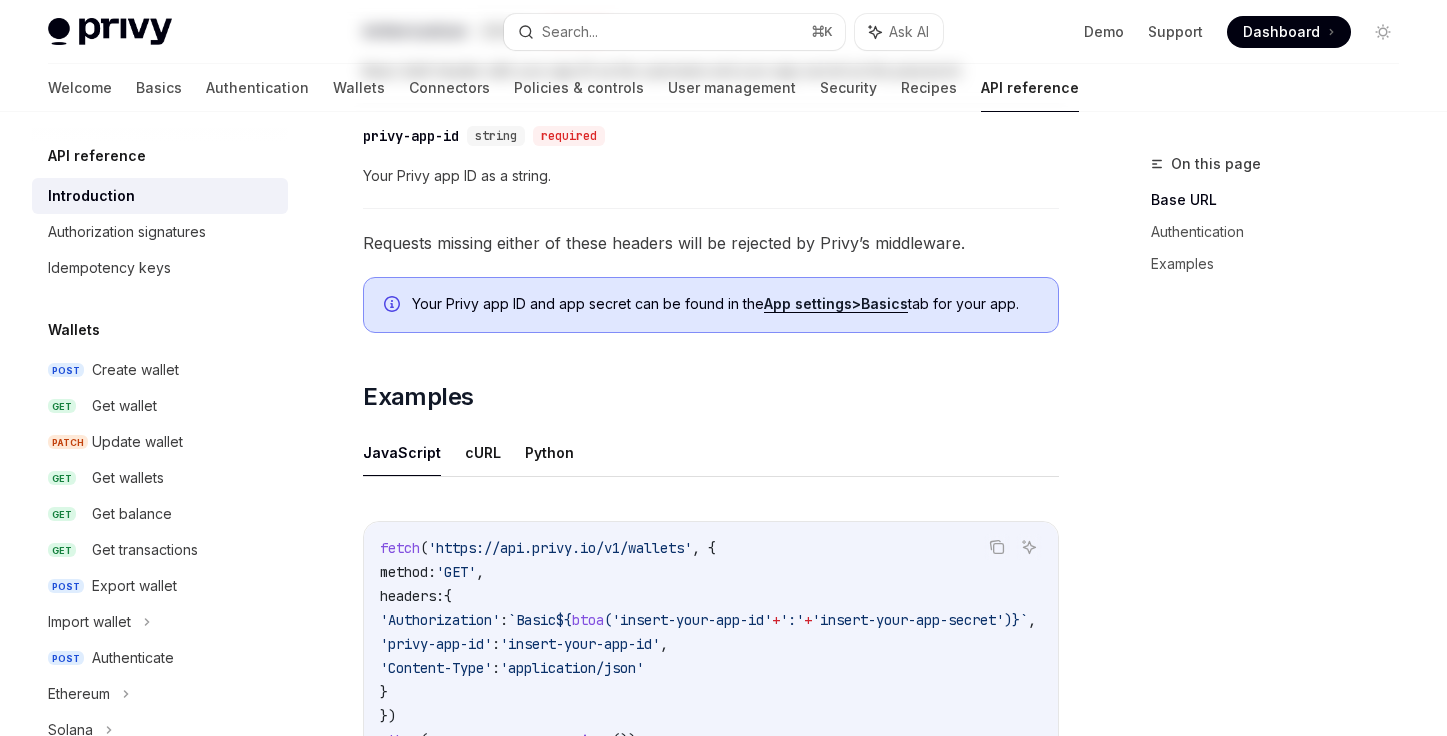 scroll, scrollTop: 0, scrollLeft: 0, axis: both 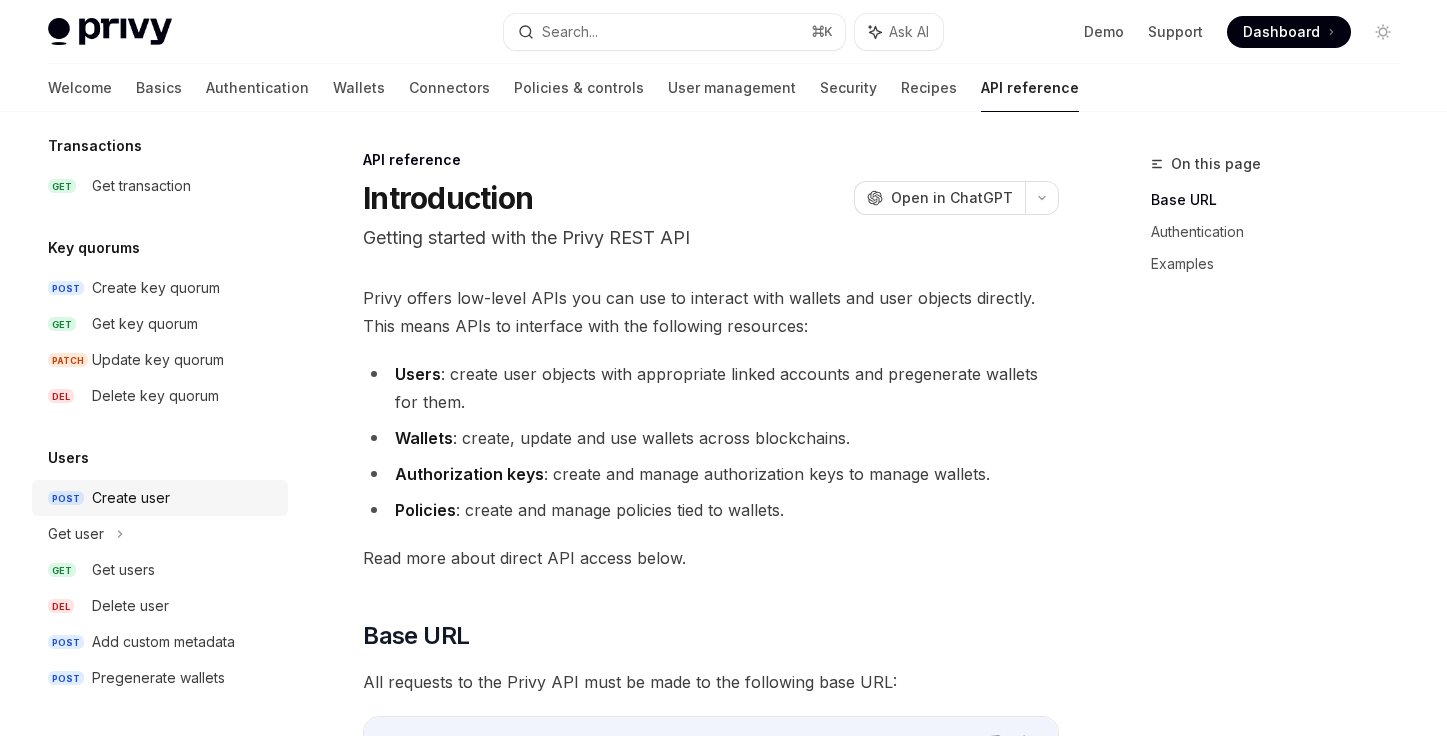 click on "Create user" at bounding box center (131, 498) 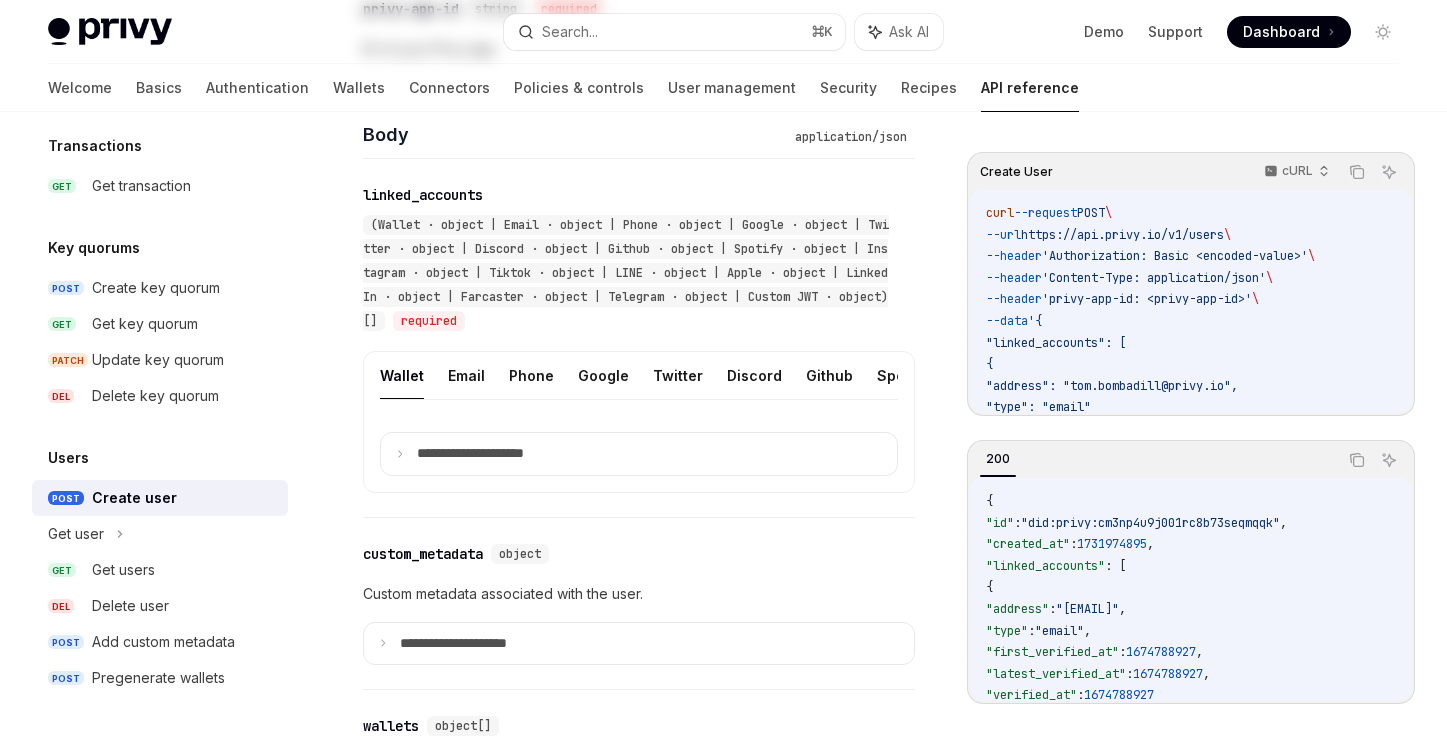 scroll, scrollTop: 0, scrollLeft: 0, axis: both 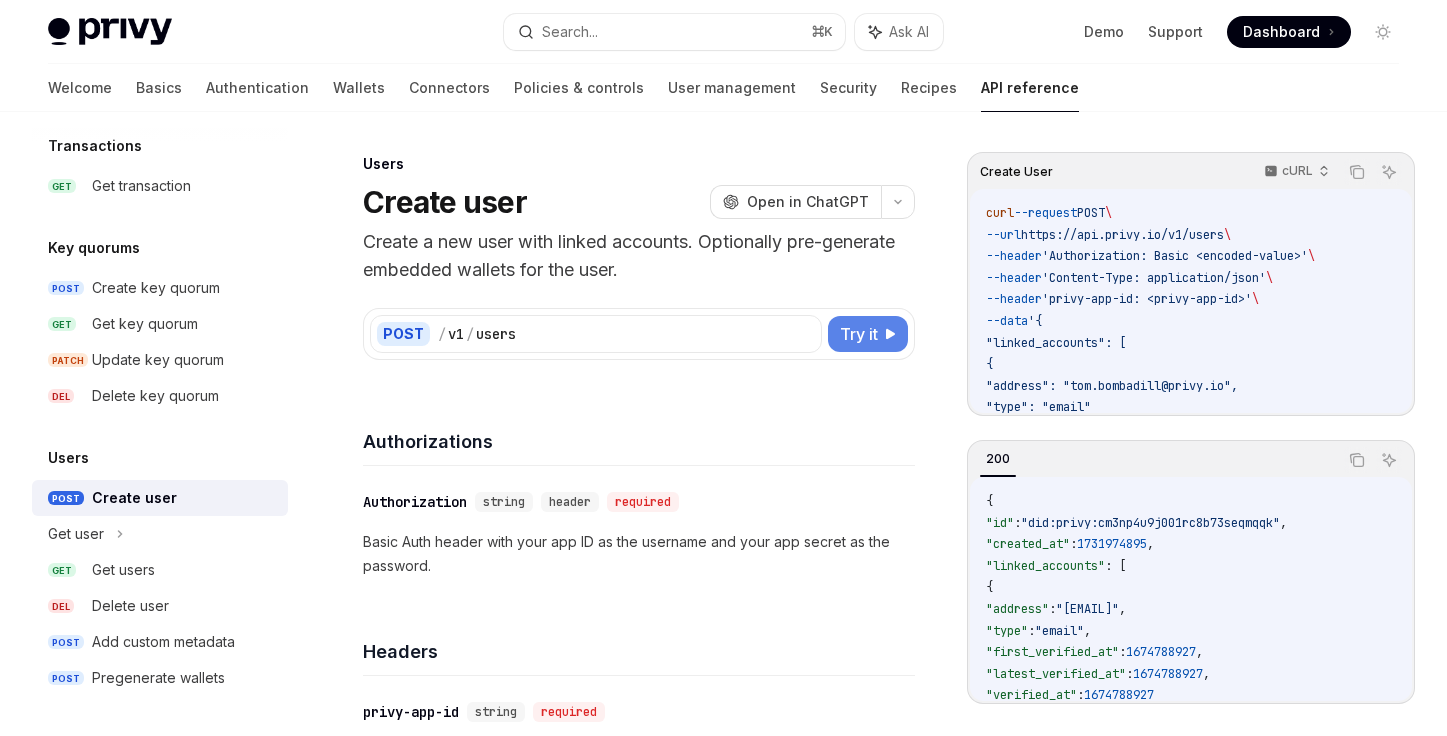 click on "Try it" at bounding box center [868, 334] 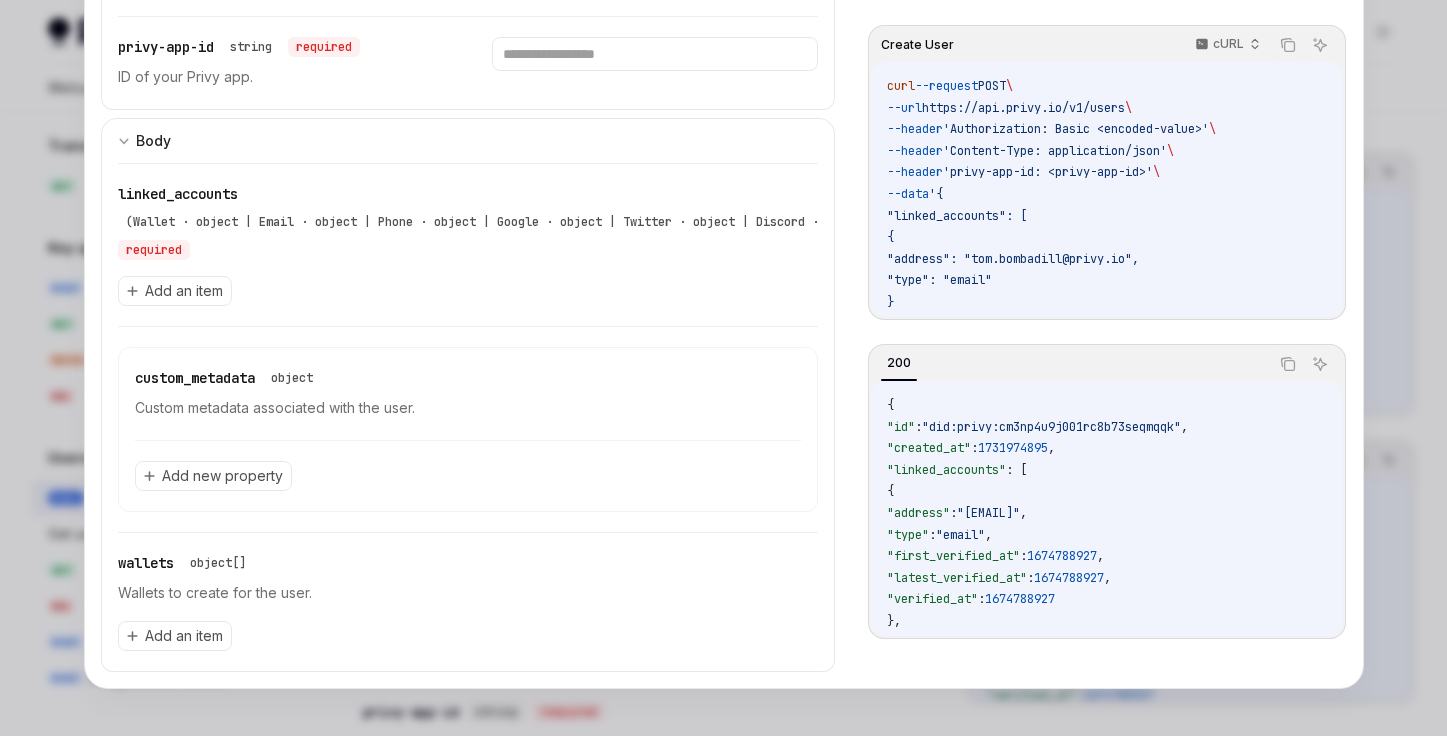 scroll, scrollTop: 433, scrollLeft: 0, axis: vertical 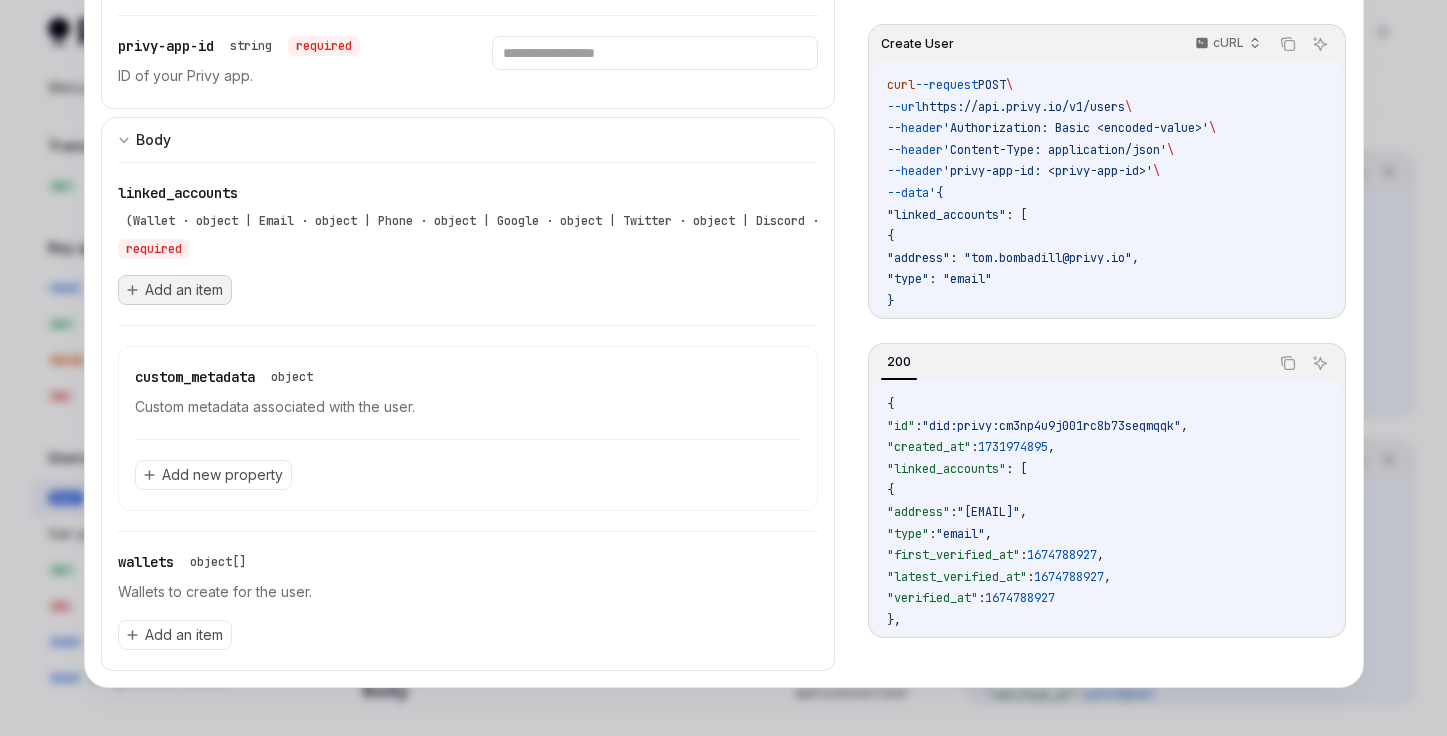 click on "Add an item" at bounding box center (184, 290) 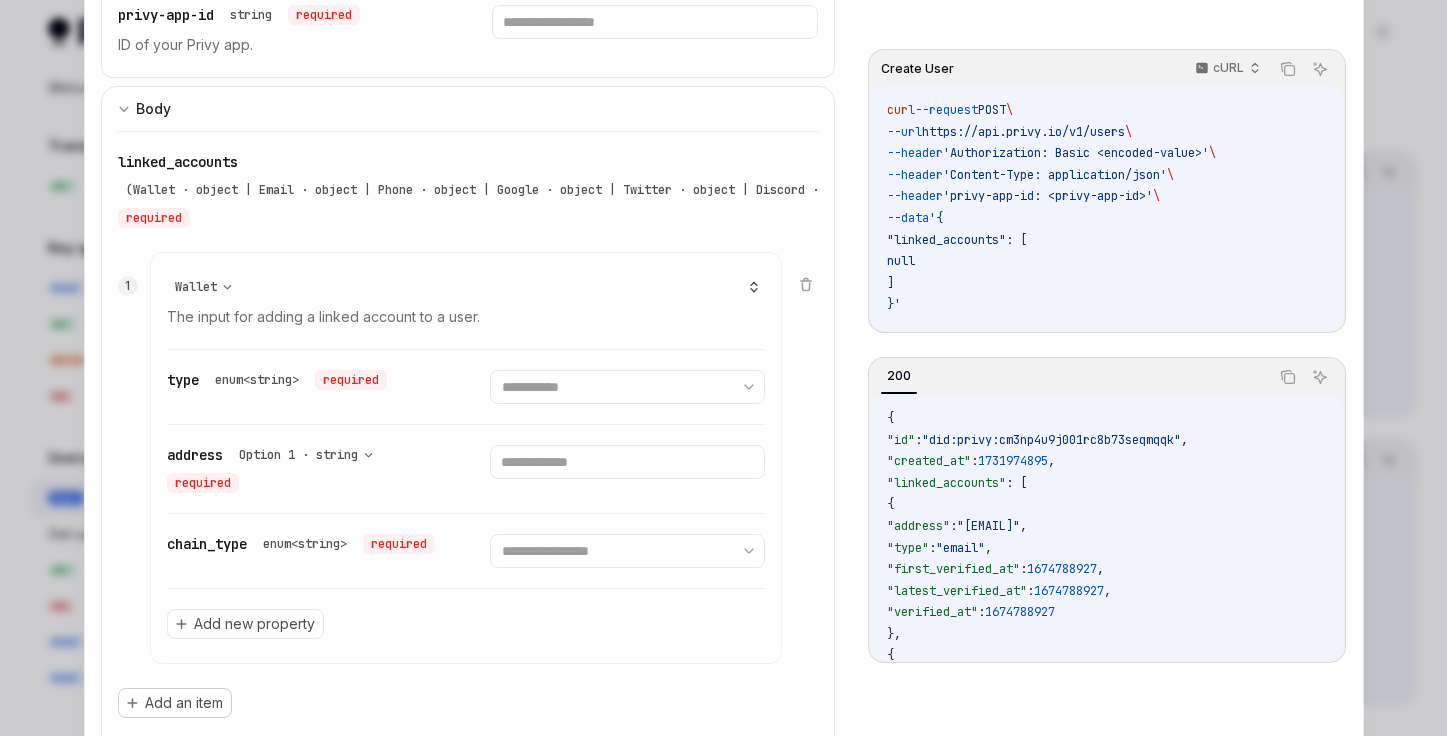 scroll, scrollTop: 465, scrollLeft: 0, axis: vertical 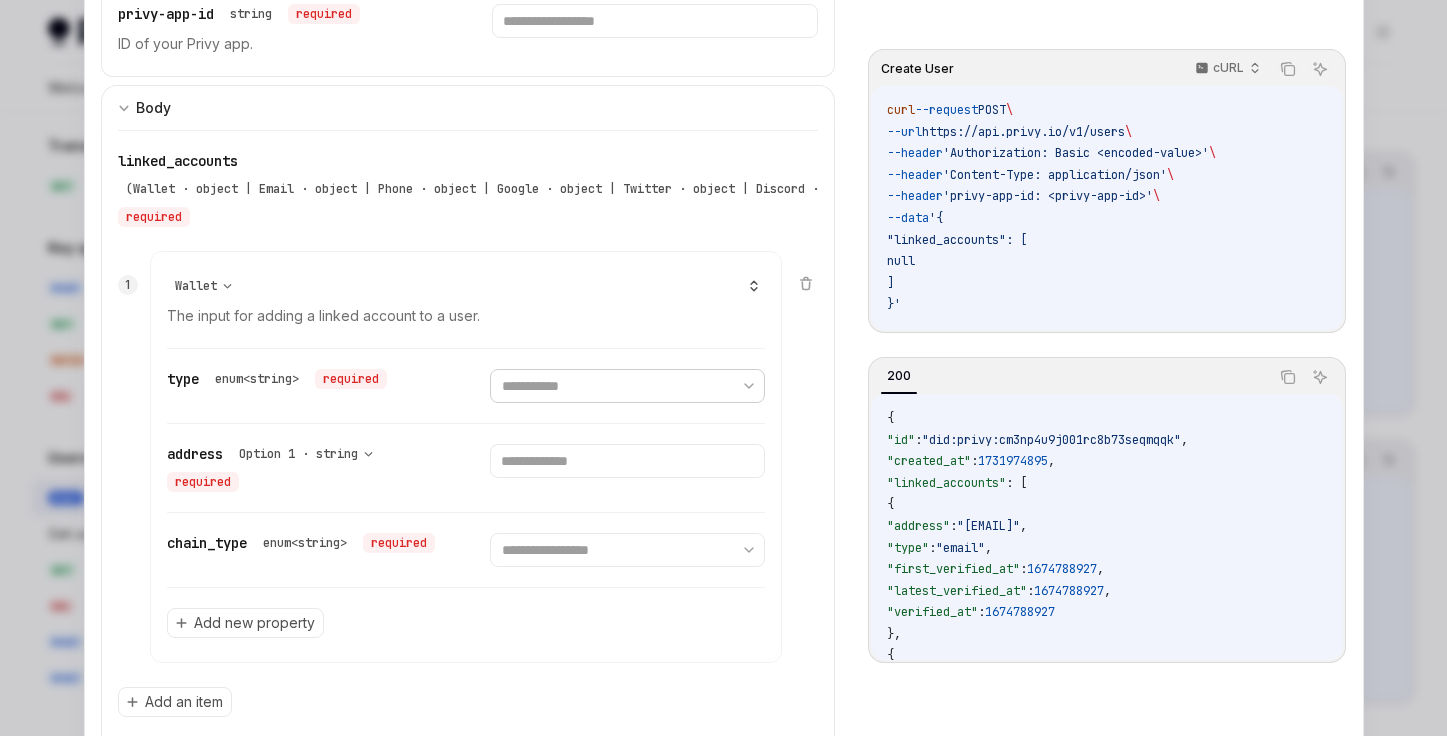 click on "**********" at bounding box center [627, 386] 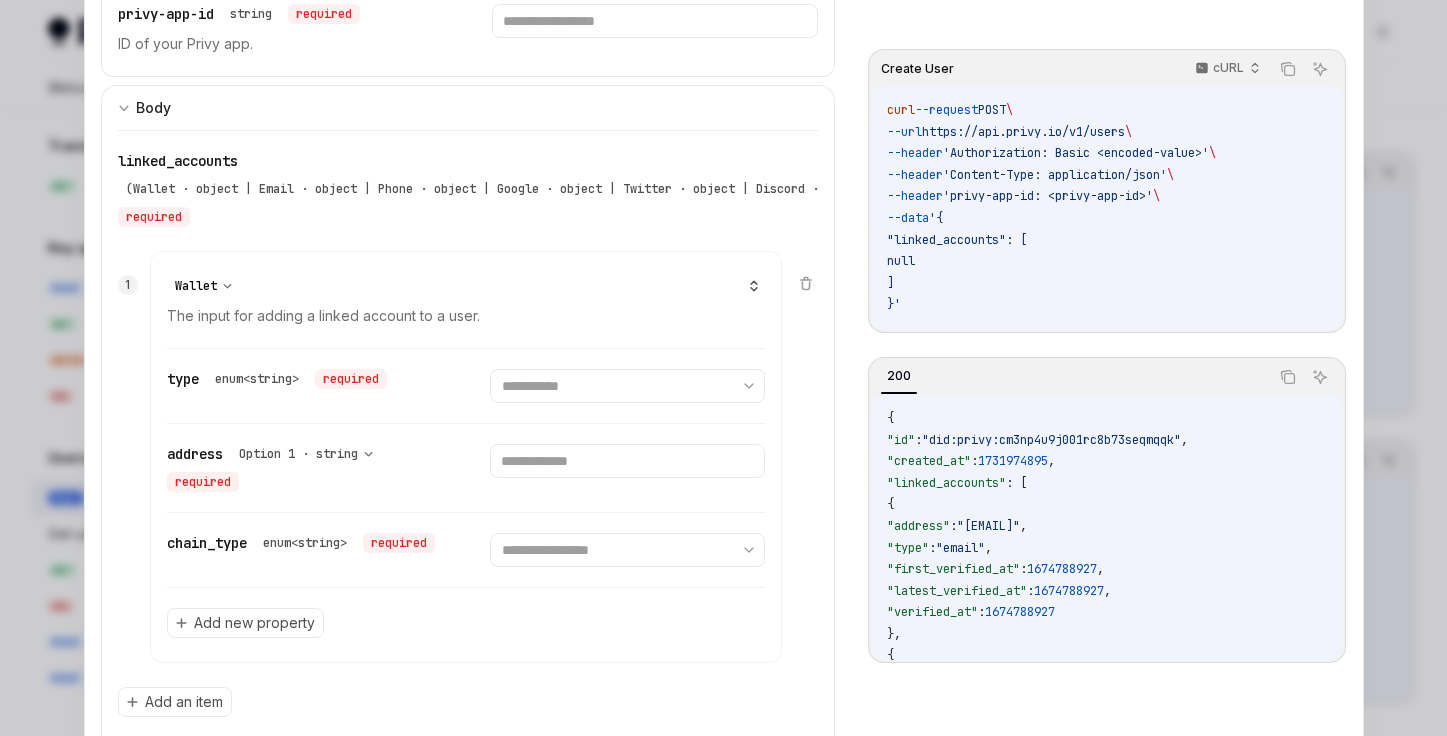 click on "**********" at bounding box center (204, 286) 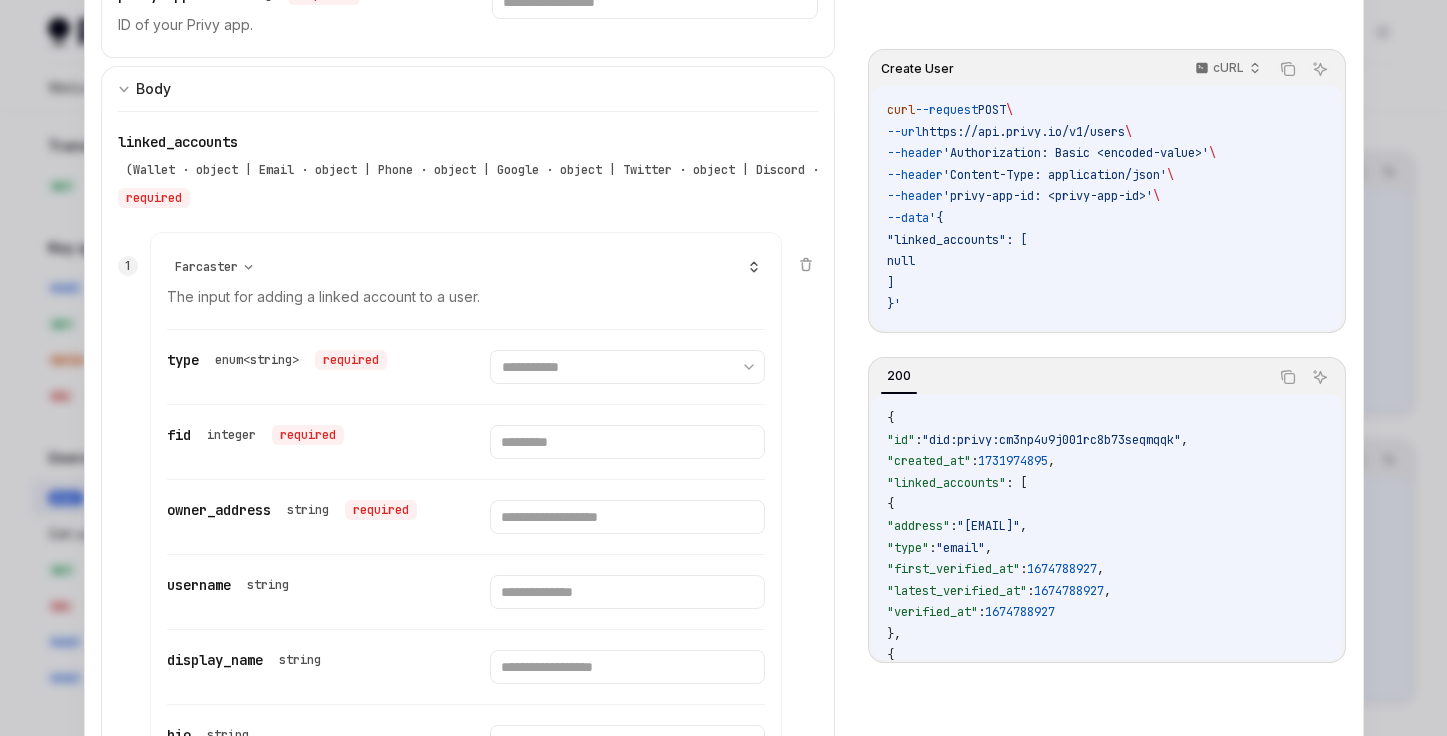 scroll, scrollTop: 486, scrollLeft: 0, axis: vertical 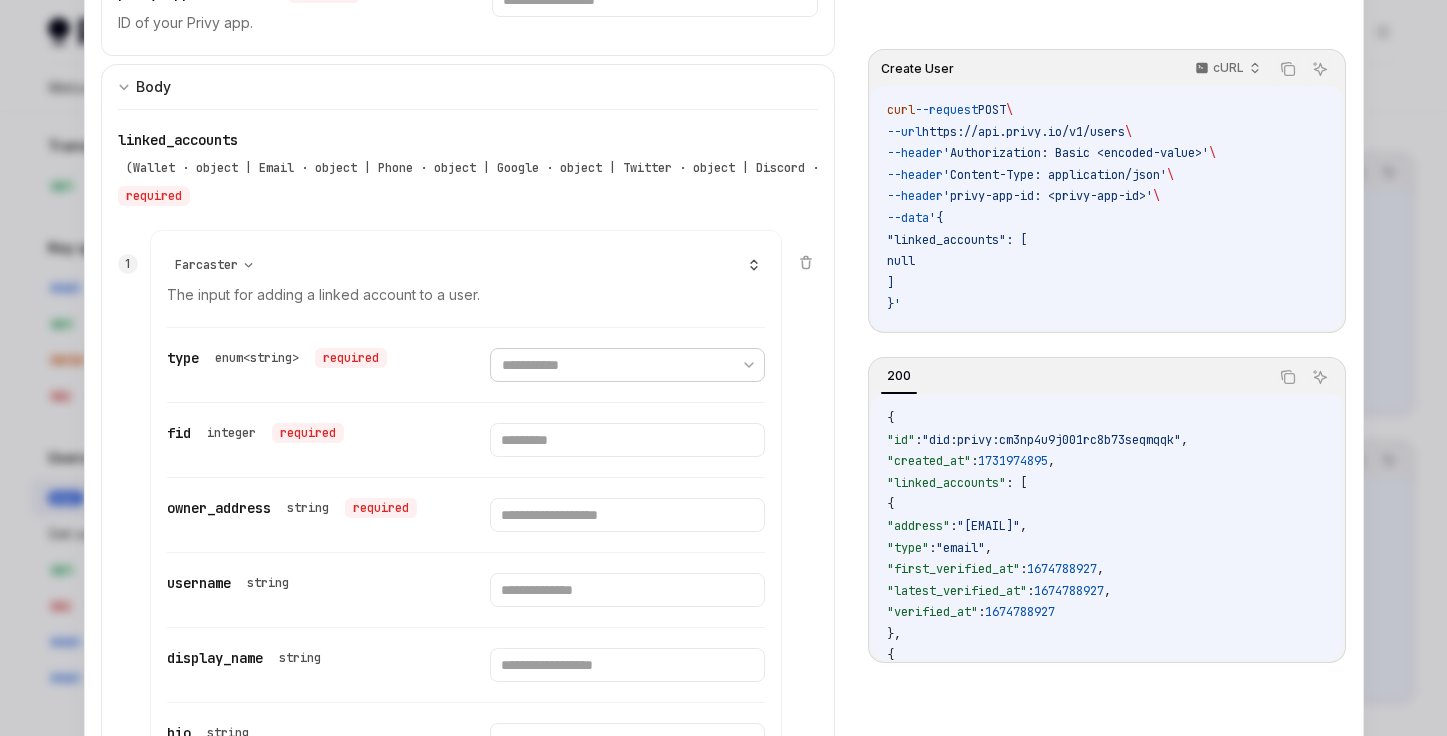 click on "**********" at bounding box center [627, 365] 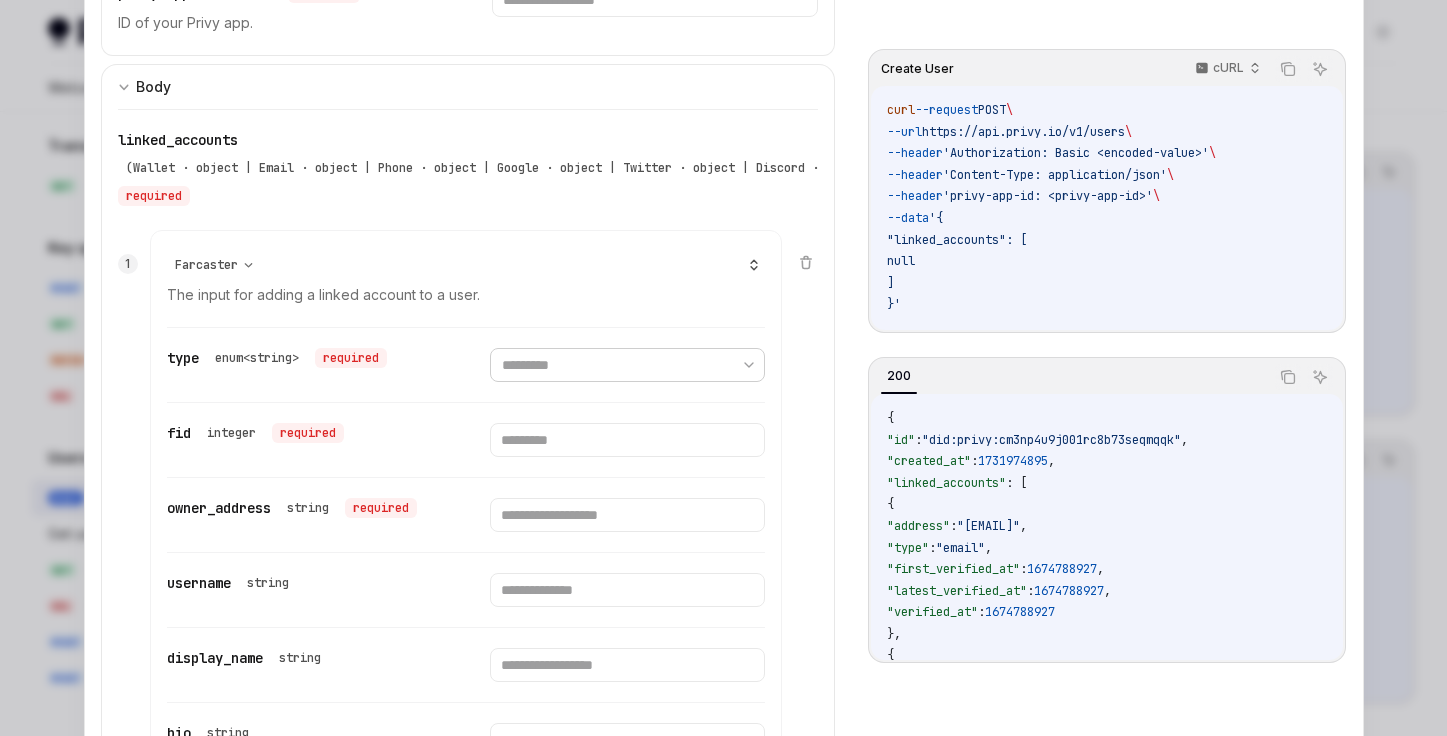 click on "**********" at bounding box center [627, 365] 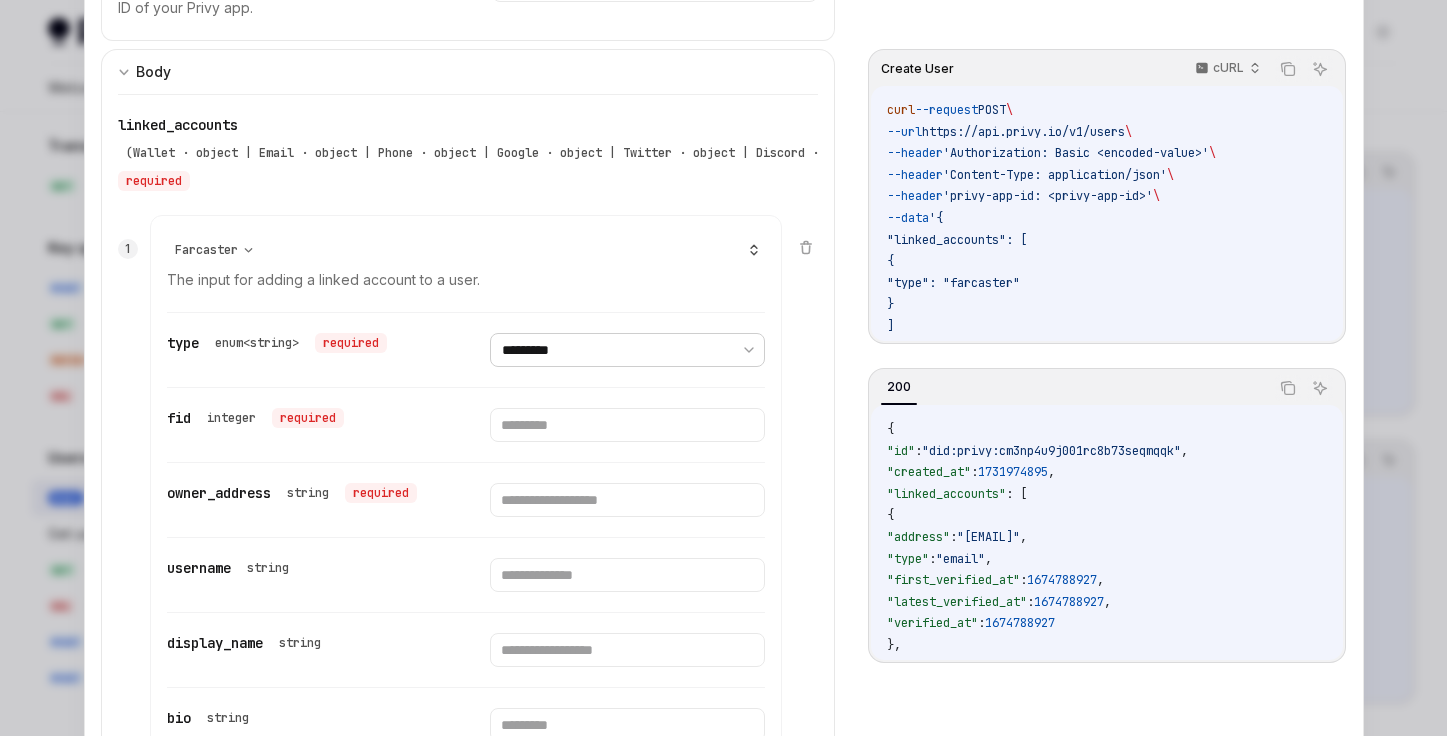 scroll, scrollTop: 625, scrollLeft: 0, axis: vertical 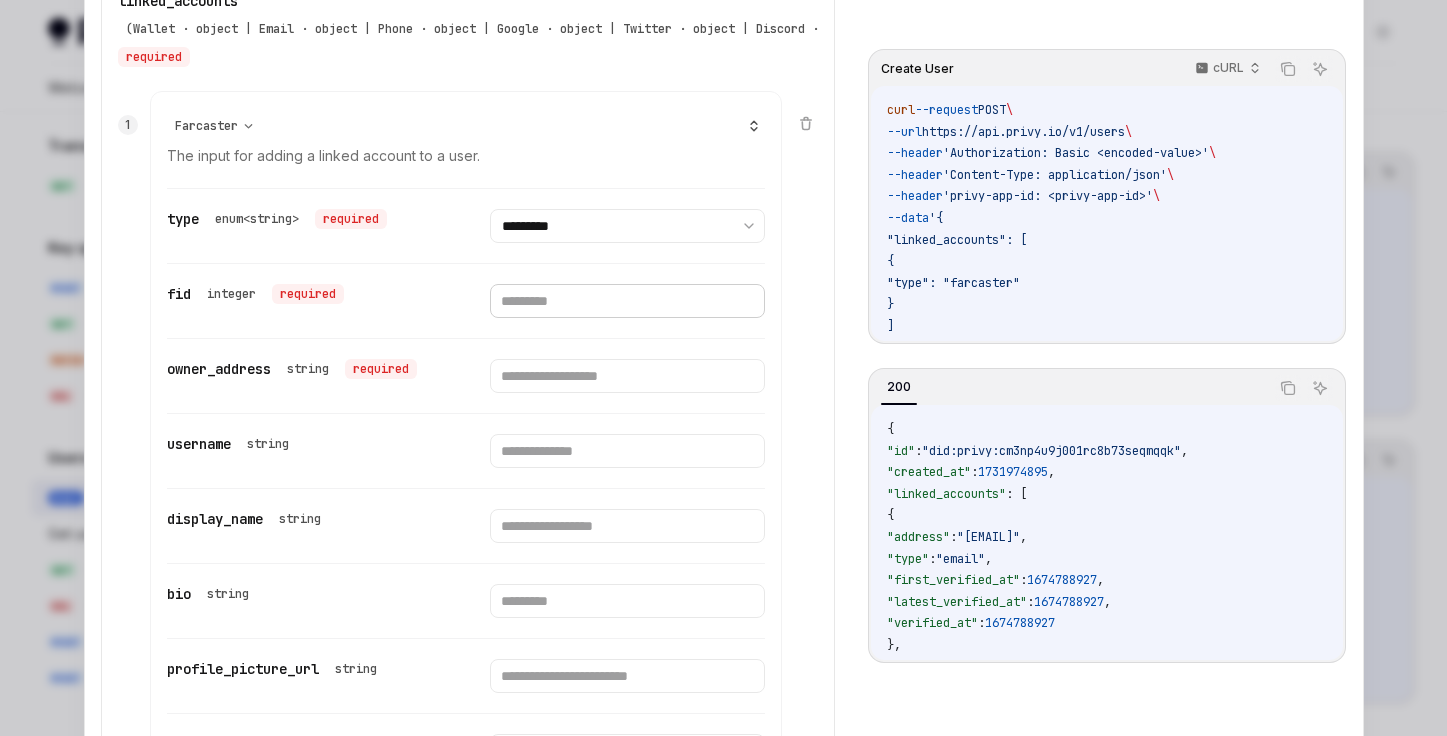 click at bounding box center (627, 301) 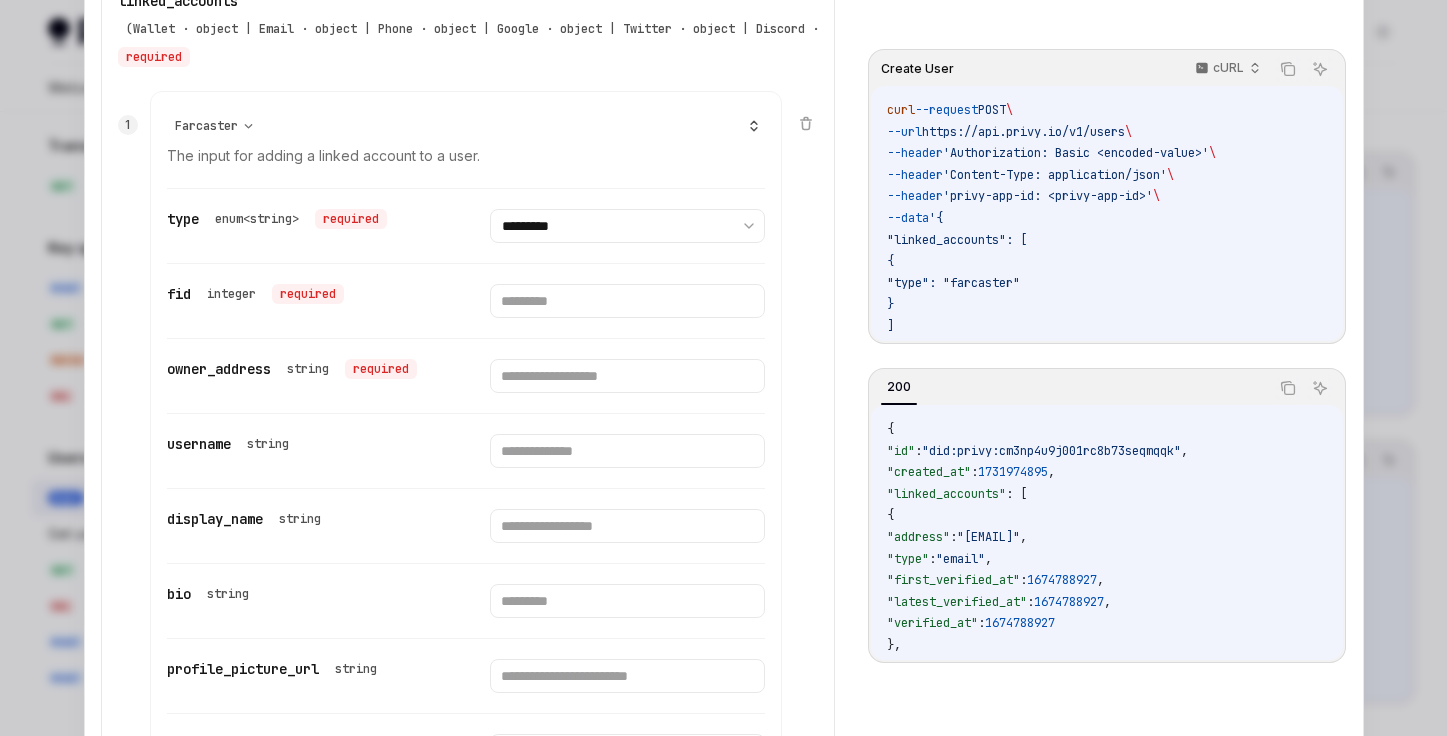 click on "owner_address string required" at bounding box center (466, 376) 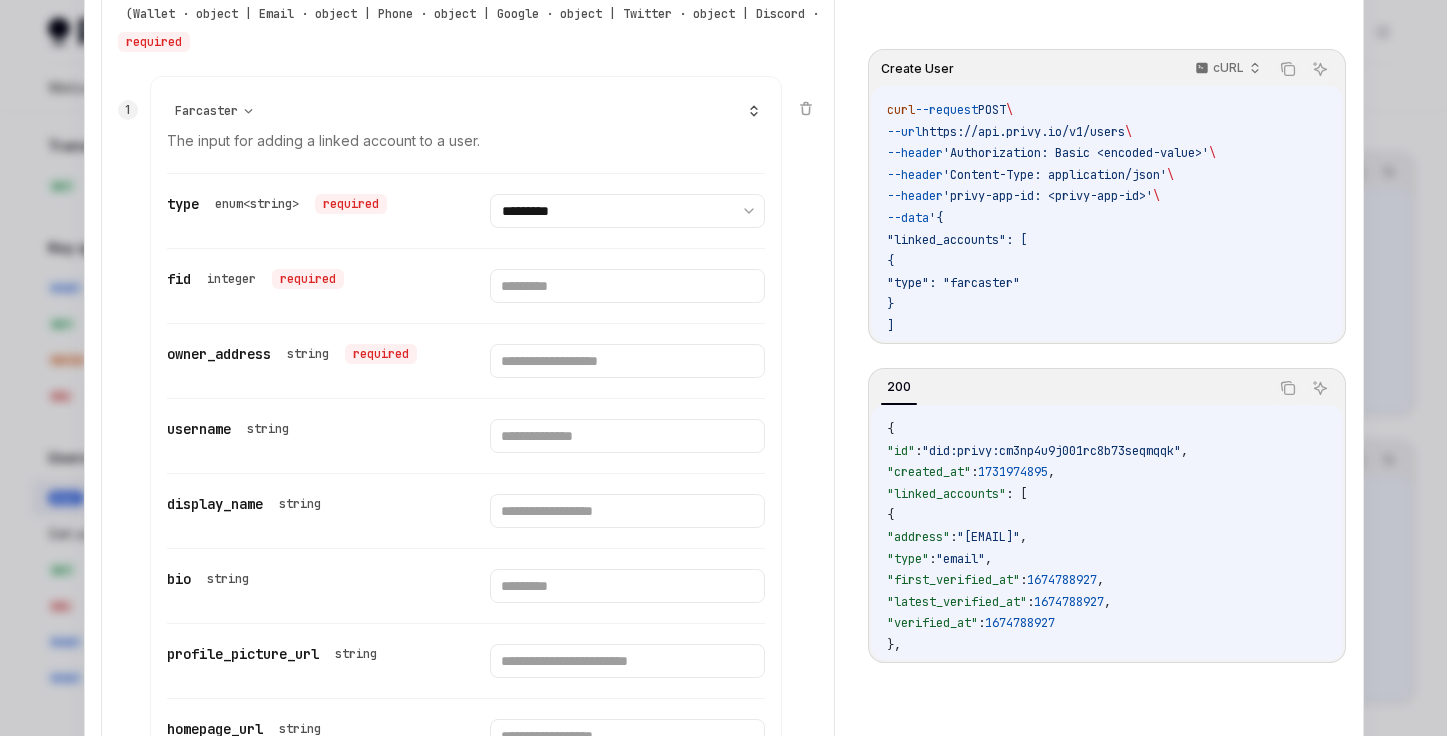 scroll, scrollTop: 555, scrollLeft: 0, axis: vertical 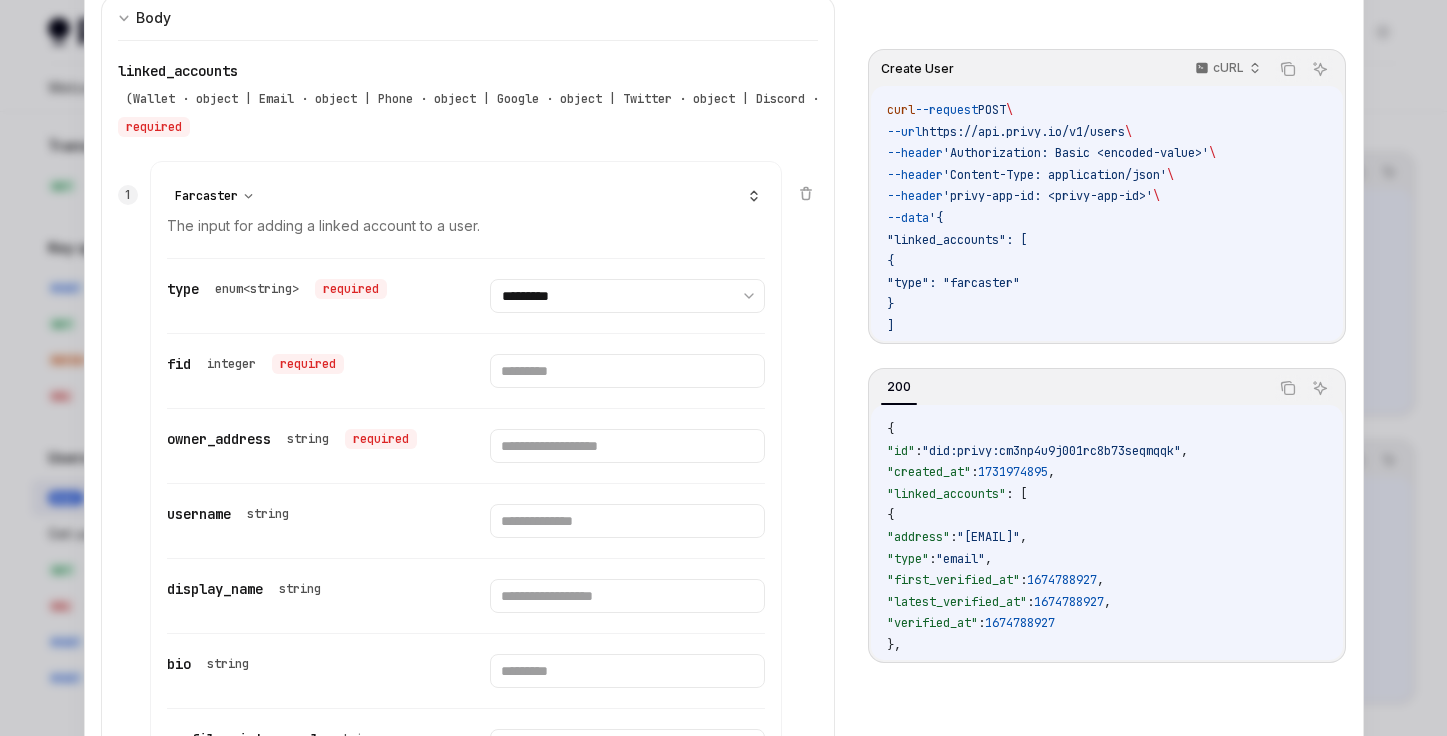click on "**********" at bounding box center [214, 196] 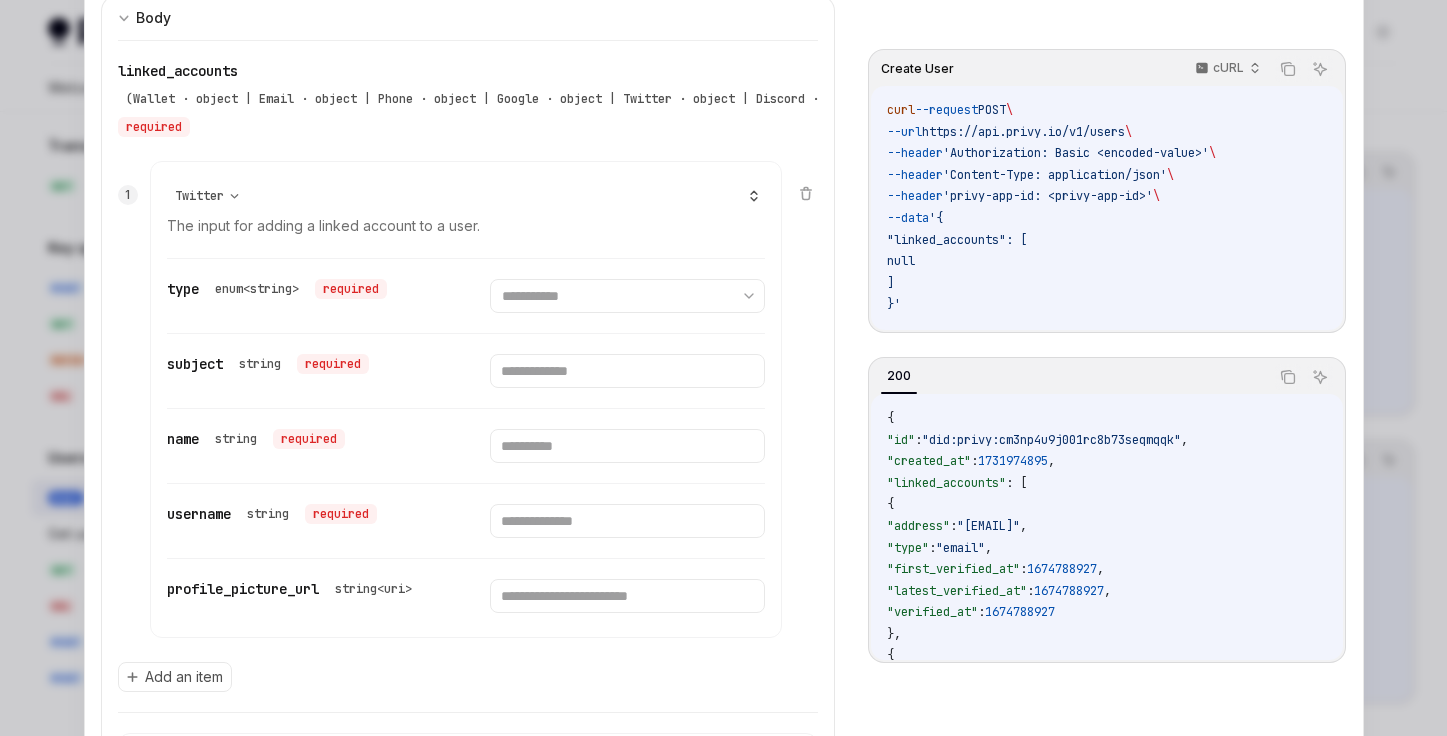 scroll, scrollTop: 594, scrollLeft: 0, axis: vertical 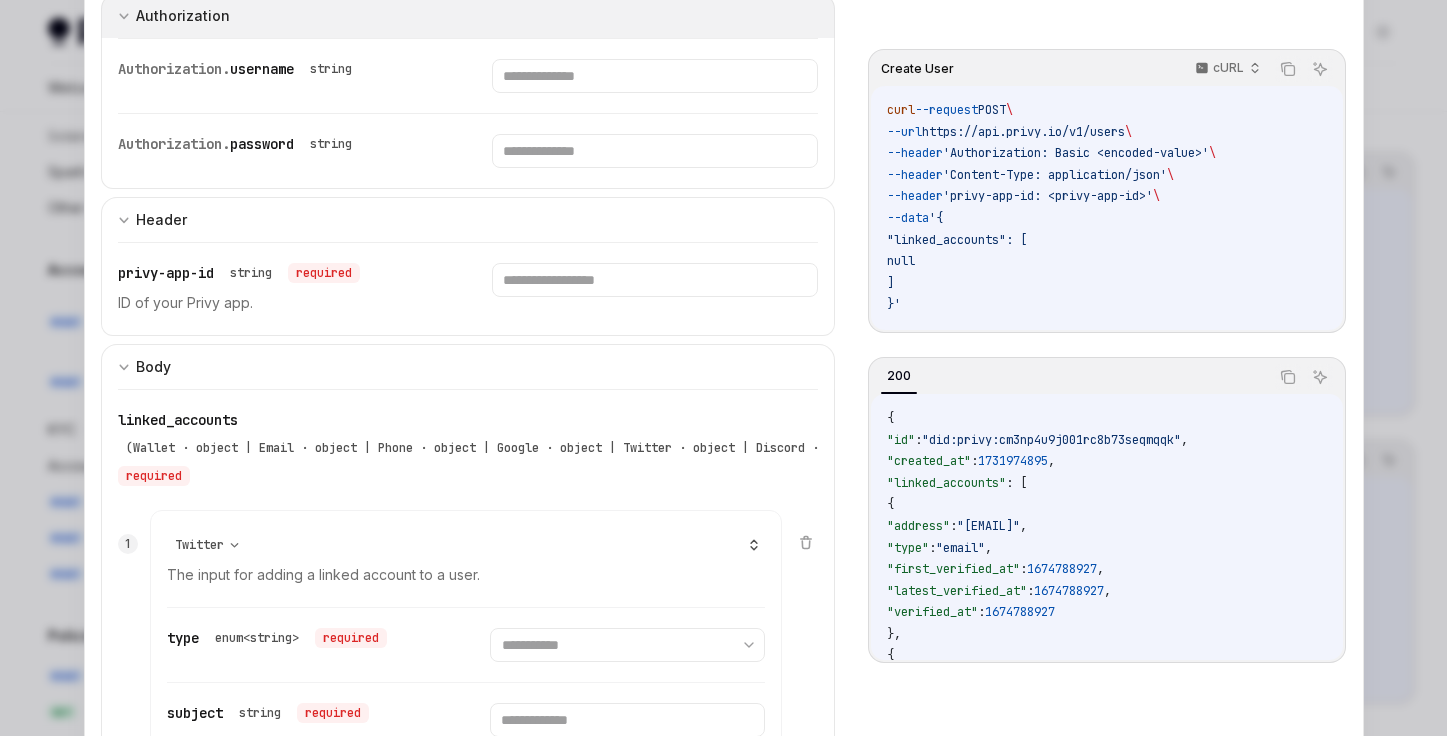 type on "*" 